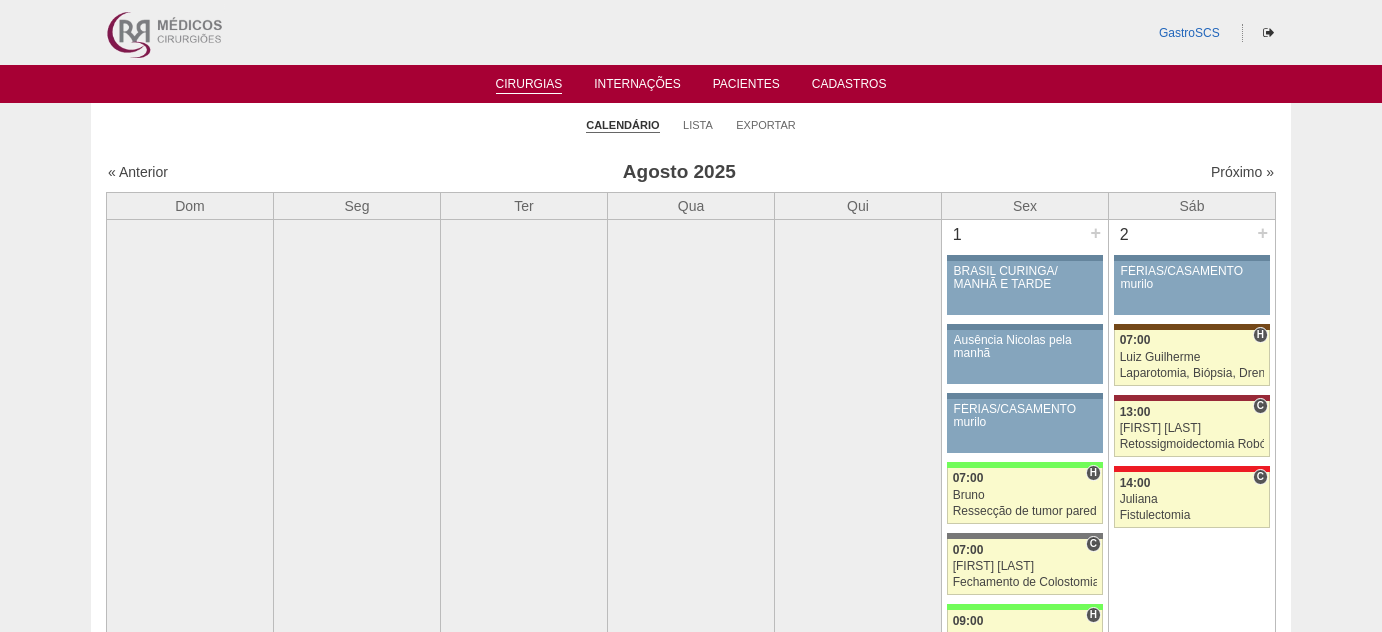 scroll, scrollTop: 0, scrollLeft: 0, axis: both 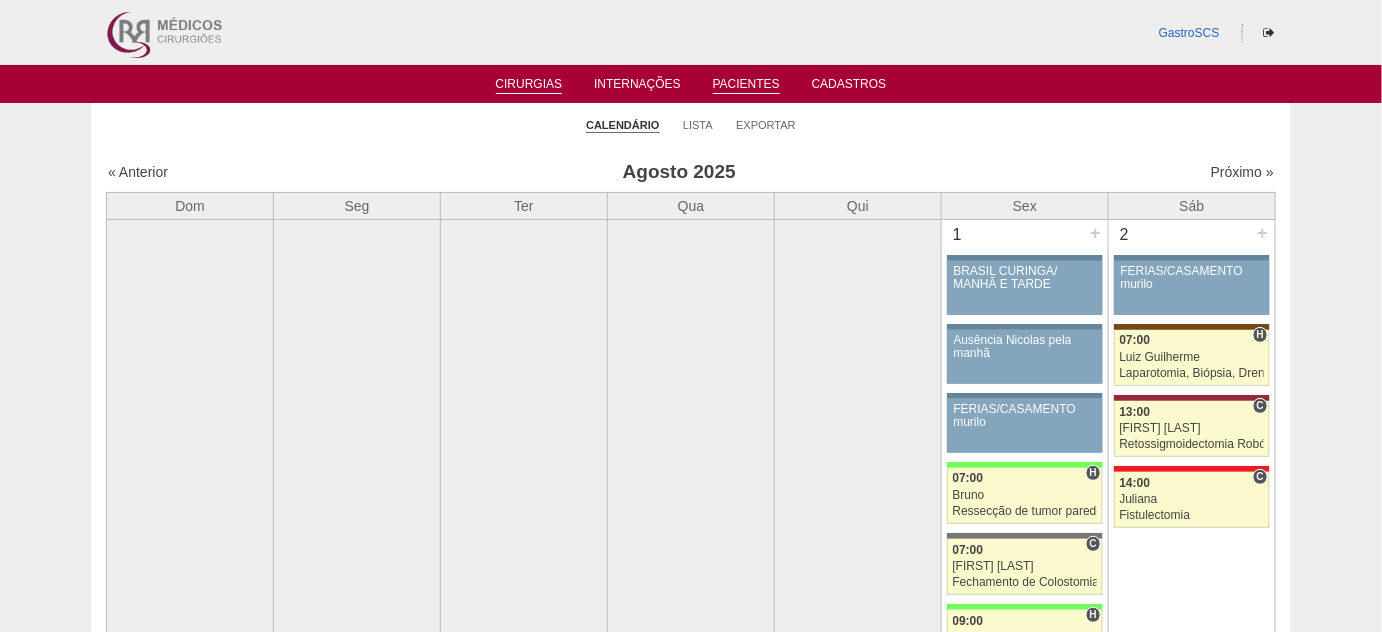 click on "Pacientes" at bounding box center (746, 85) 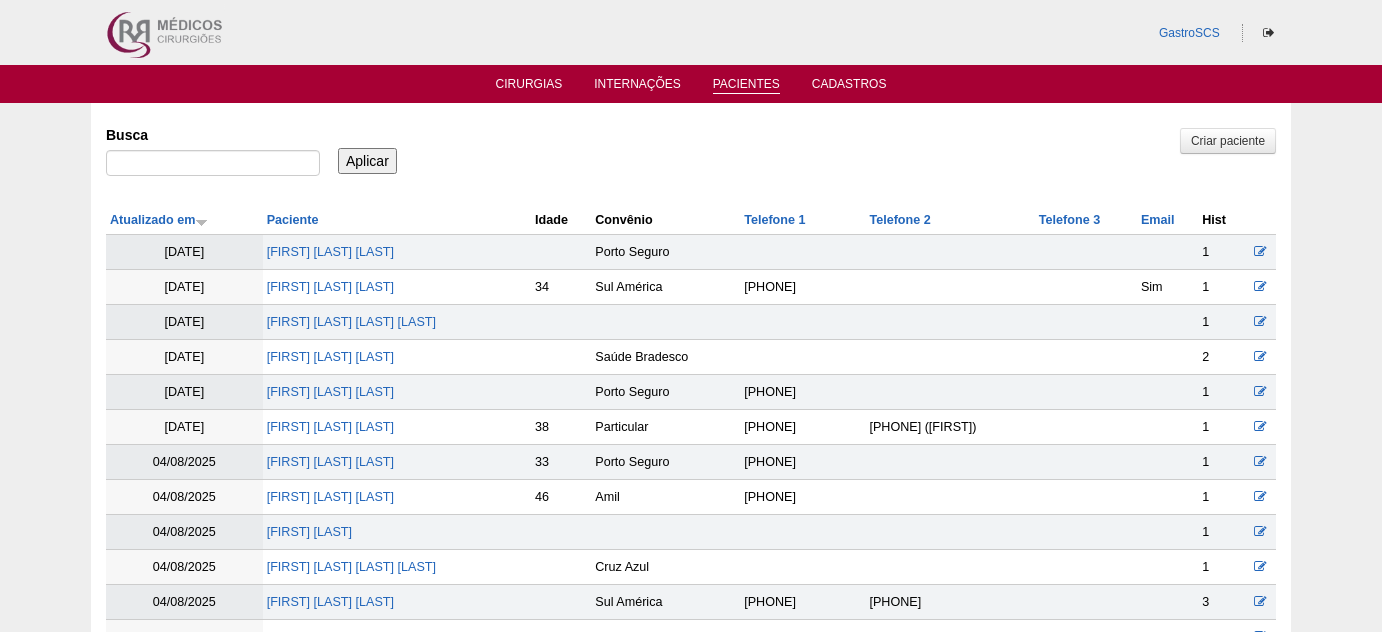 scroll, scrollTop: 0, scrollLeft: 0, axis: both 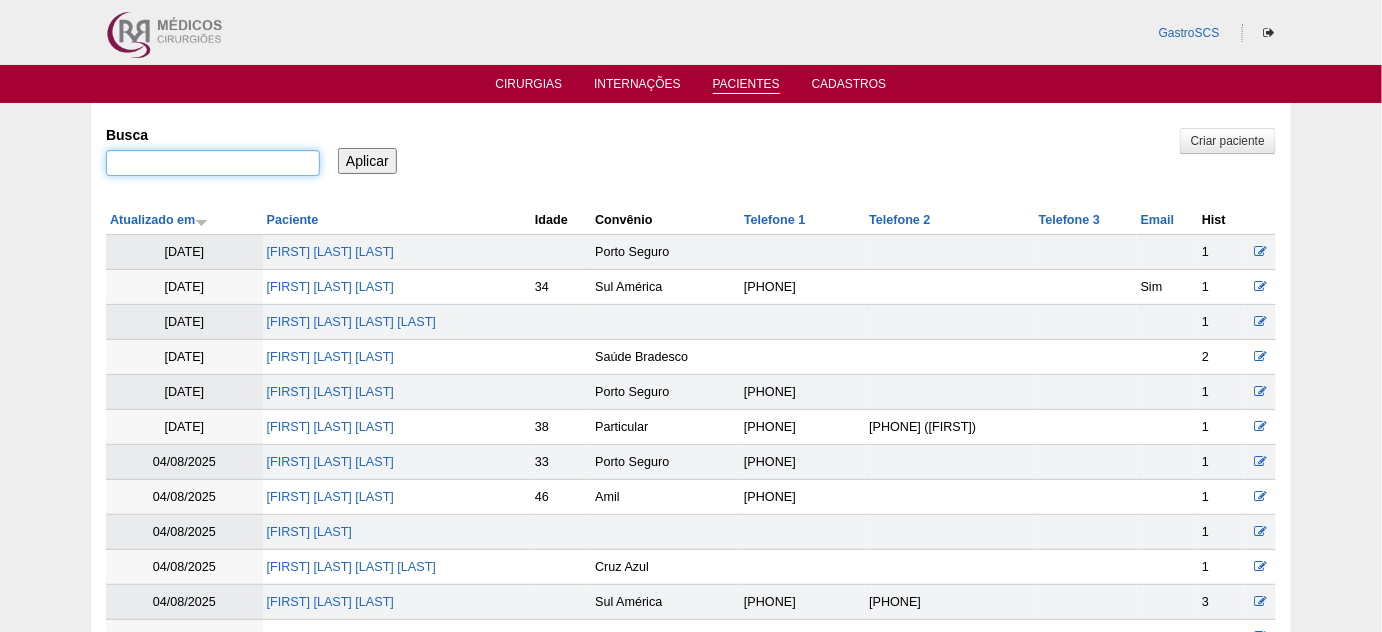 drag, startPoint x: 0, startPoint y: 0, endPoint x: 173, endPoint y: 151, distance: 229.63014 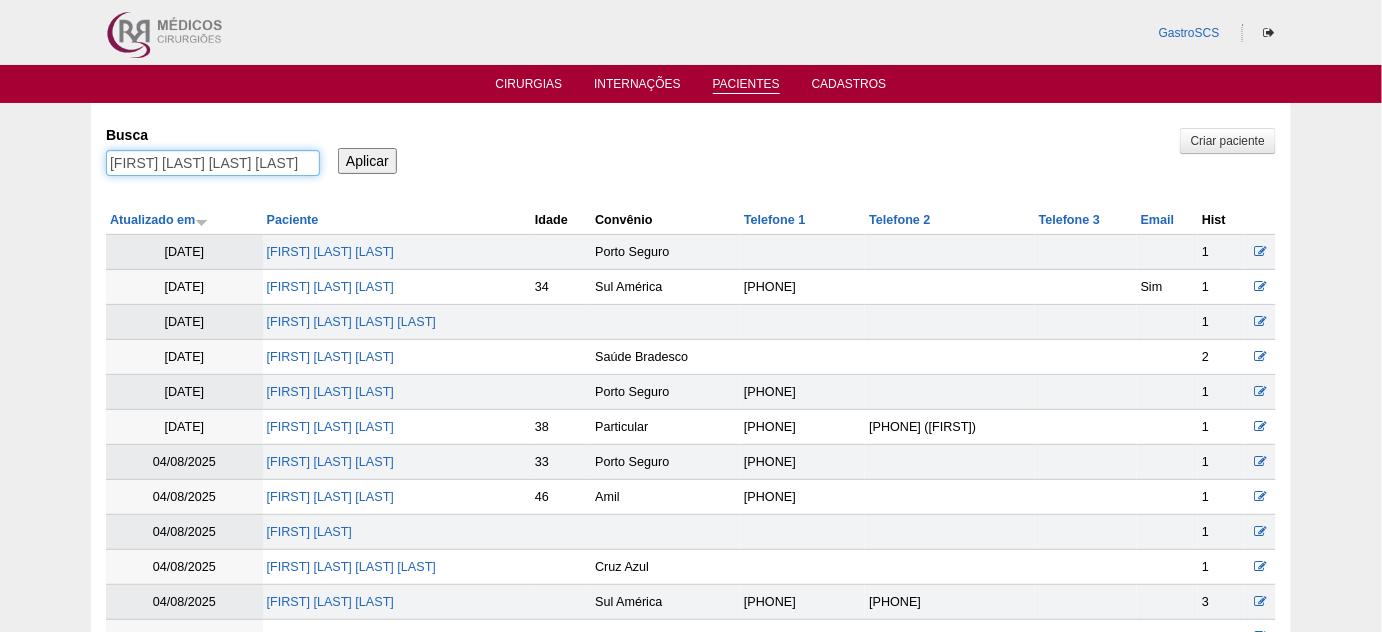 scroll, scrollTop: 0, scrollLeft: 51, axis: horizontal 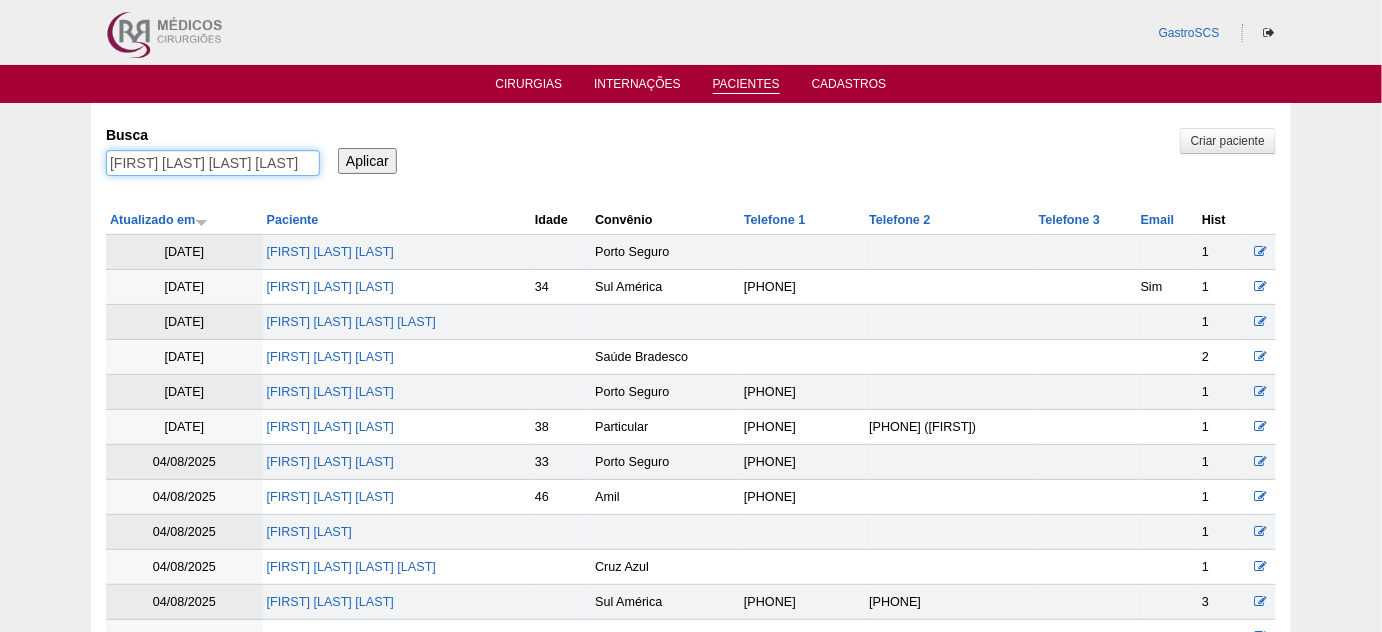 type on "CLAUDIANO JORGE BATISTA DE LIMA-" 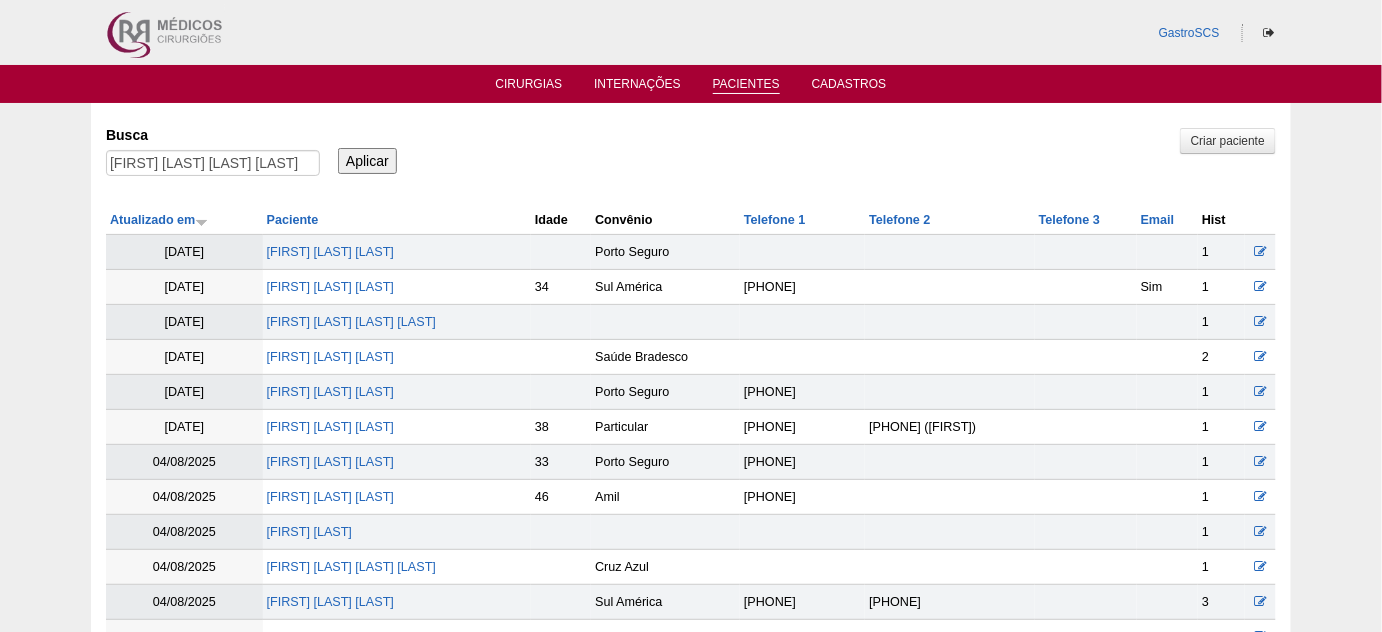 click on "Aplicar" at bounding box center (367, 161) 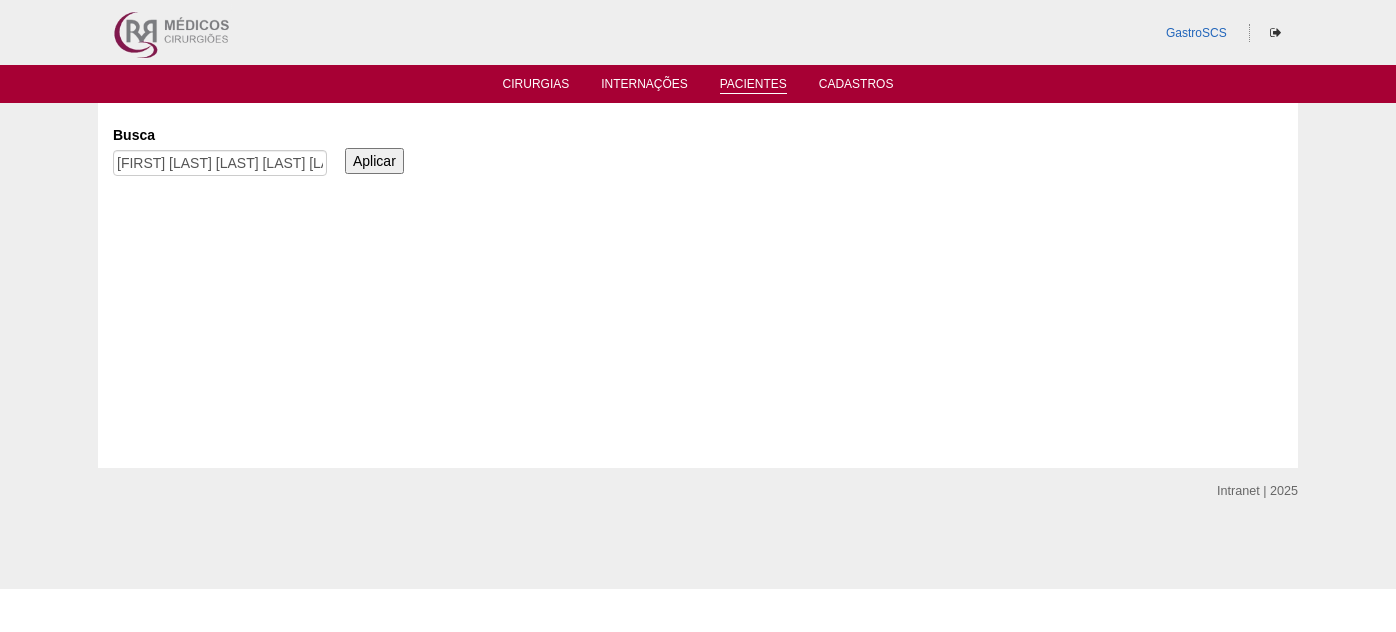 scroll, scrollTop: 0, scrollLeft: 0, axis: both 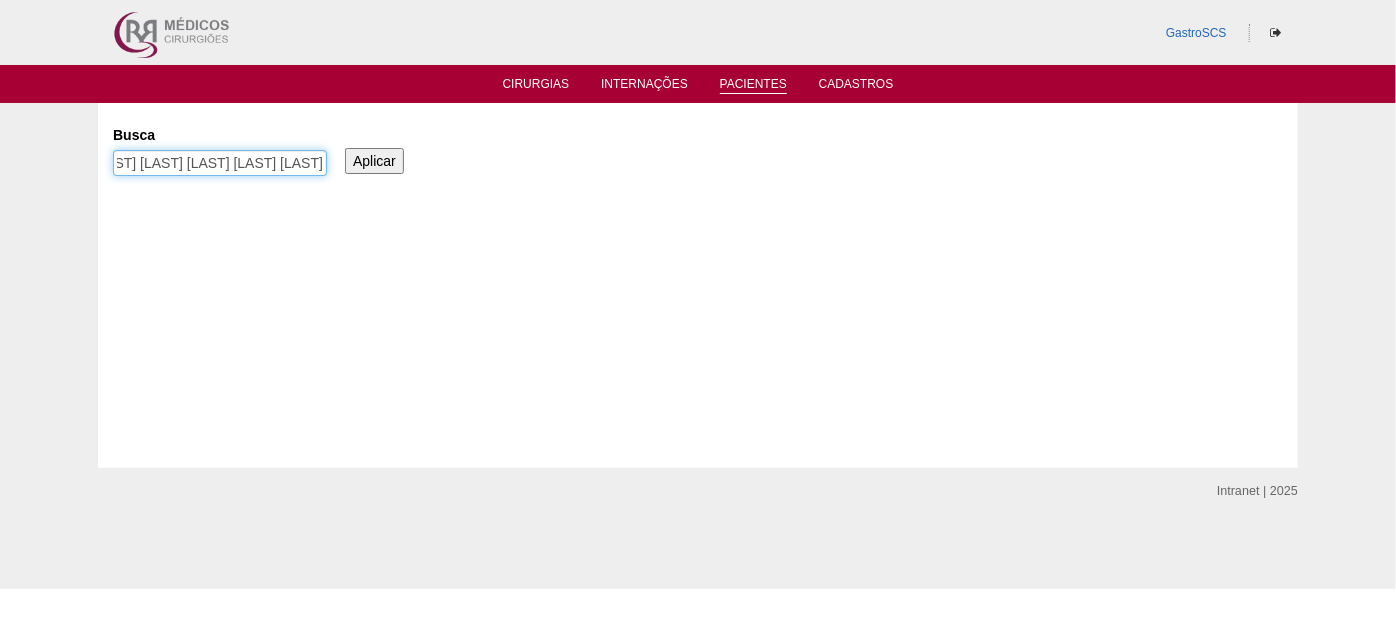 drag, startPoint x: 202, startPoint y: 154, endPoint x: 453, endPoint y: 164, distance: 251.19913 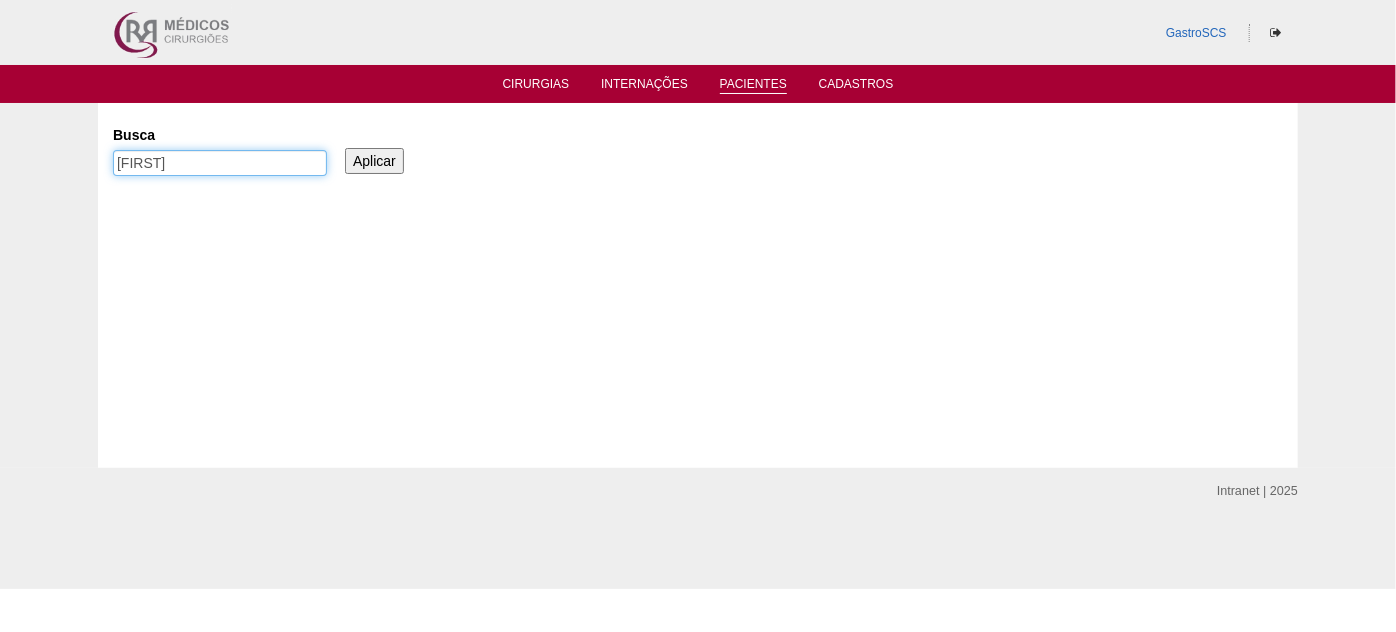 scroll, scrollTop: 0, scrollLeft: 0, axis: both 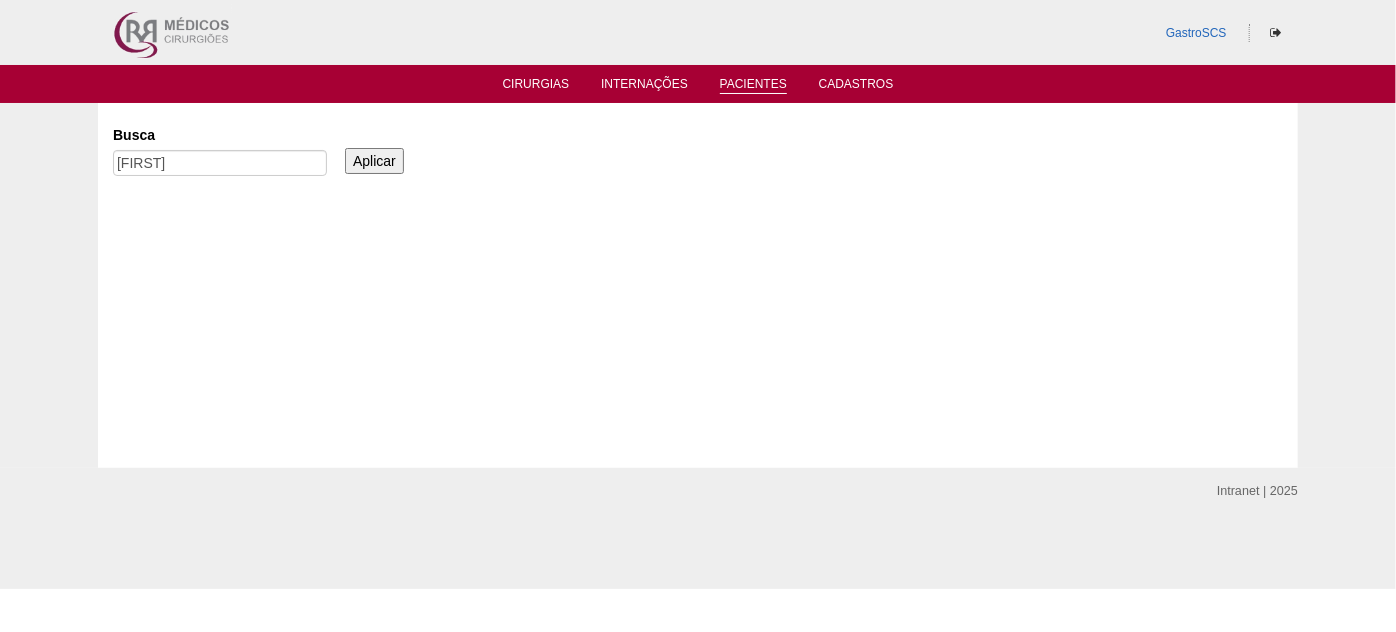 click on "Aplicar" at bounding box center (374, 161) 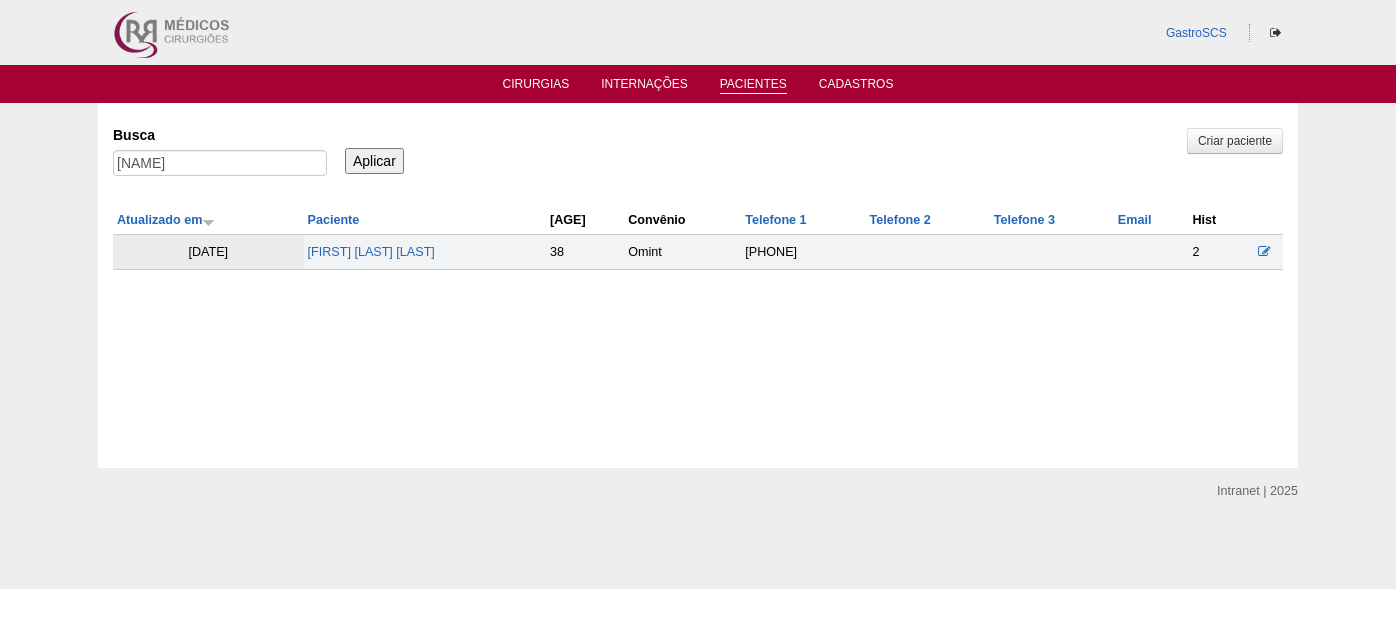 scroll, scrollTop: 0, scrollLeft: 0, axis: both 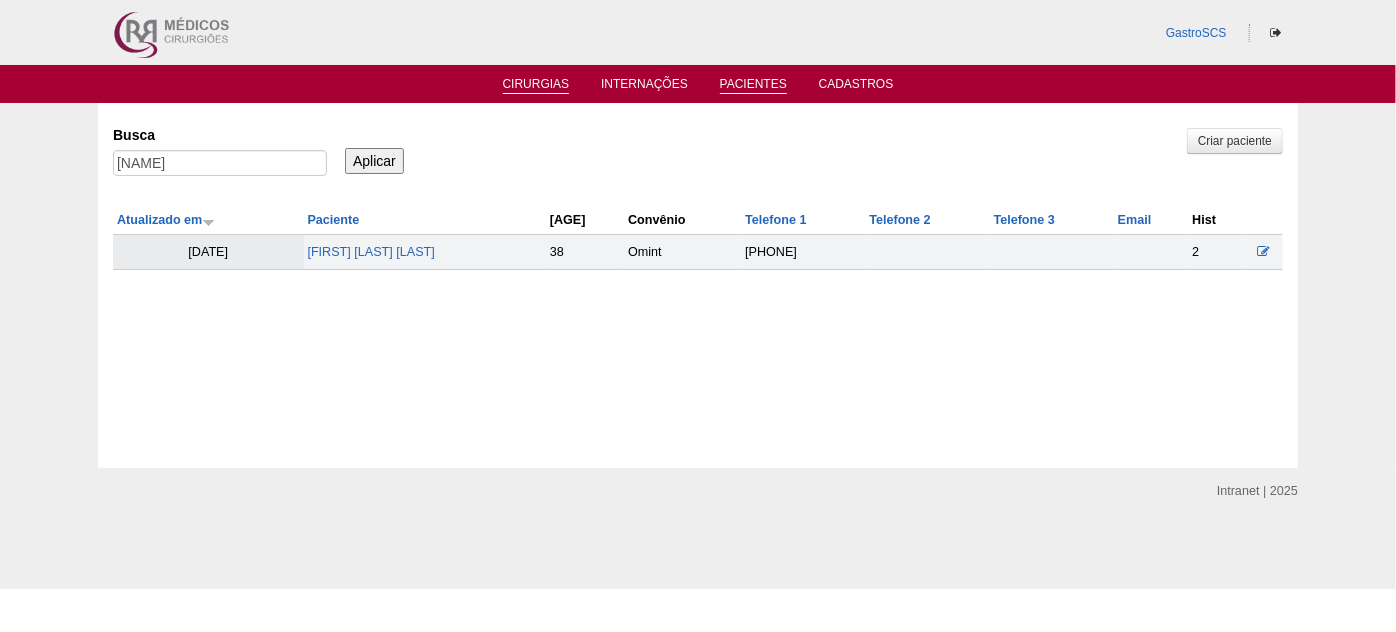 click on "Cirurgias" at bounding box center (536, 85) 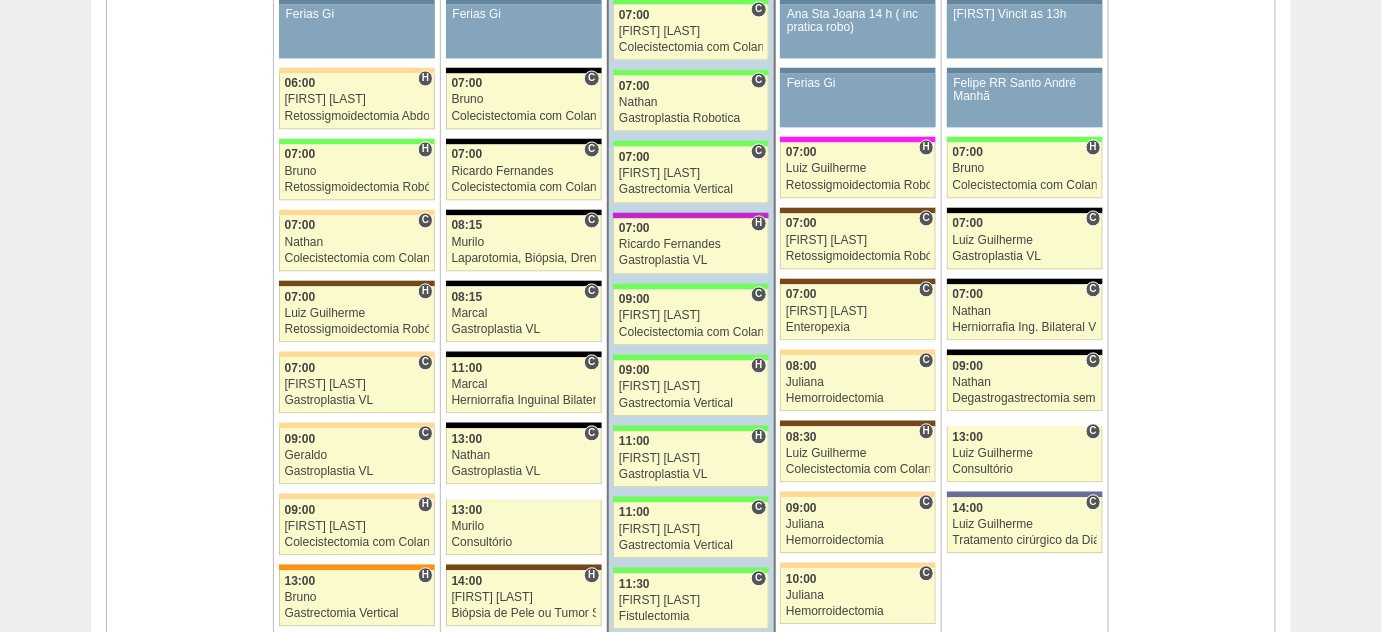 scroll, scrollTop: 1181, scrollLeft: 0, axis: vertical 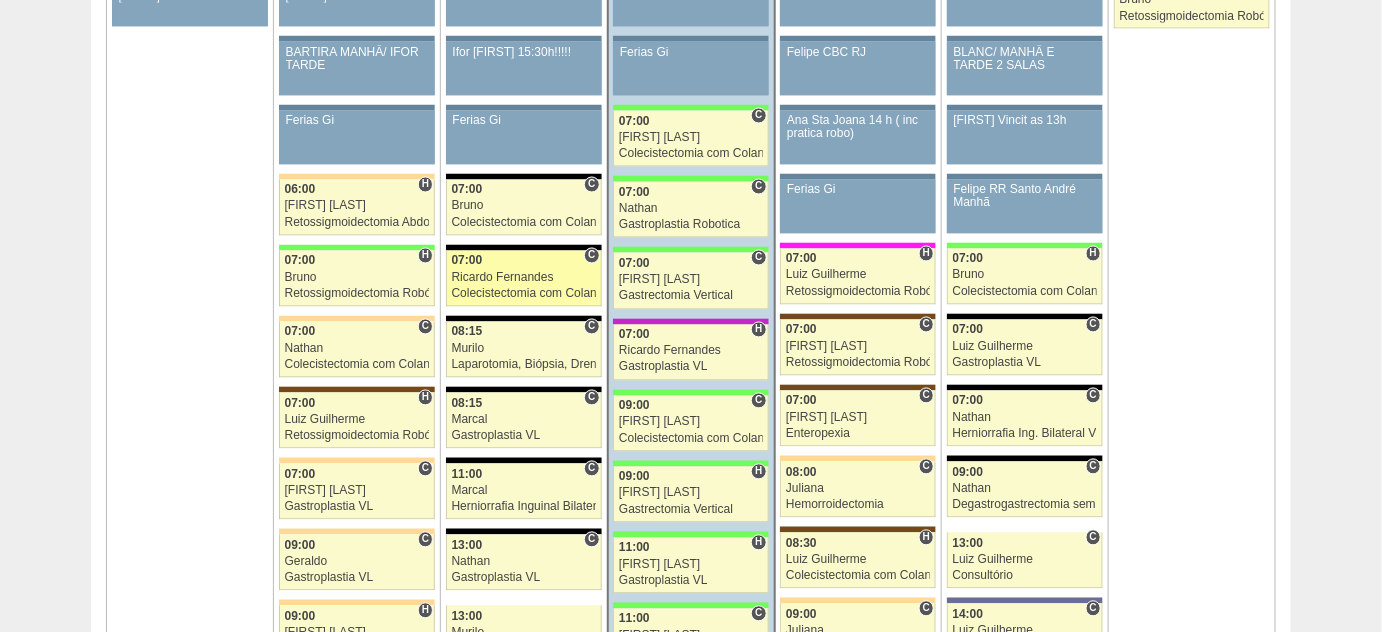 click on "Ricardo Fernandes" at bounding box center [524, 278] 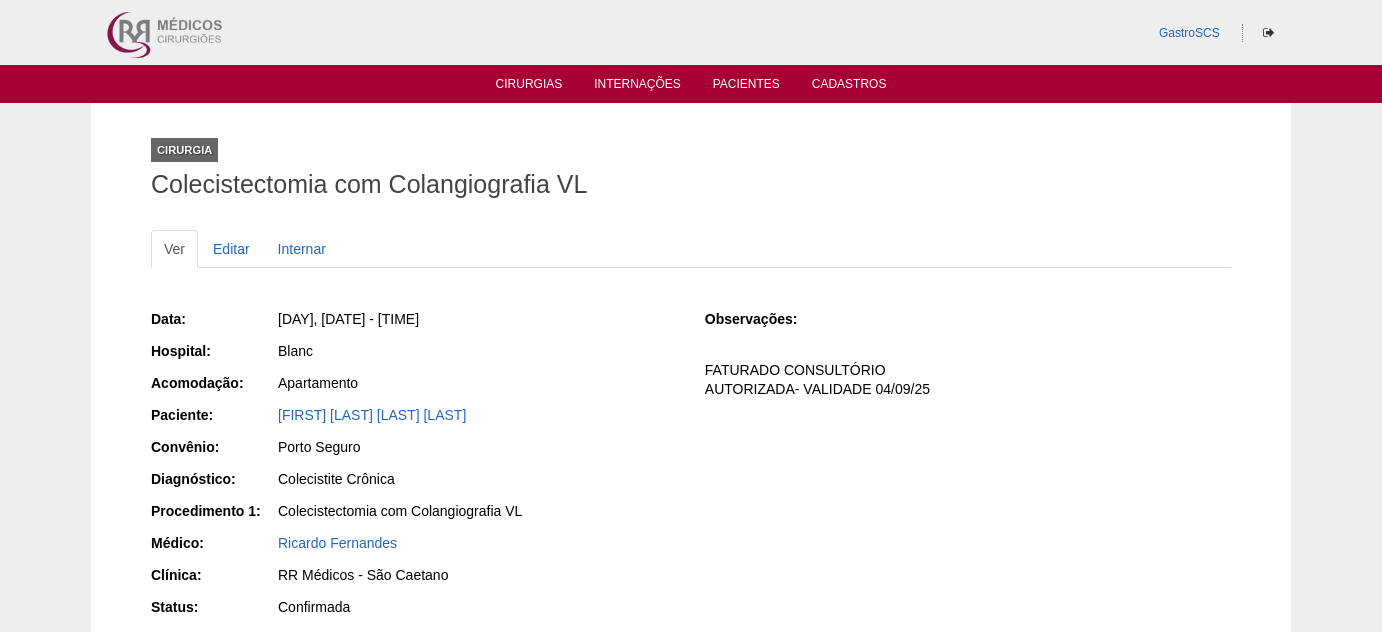 scroll, scrollTop: 0, scrollLeft: 0, axis: both 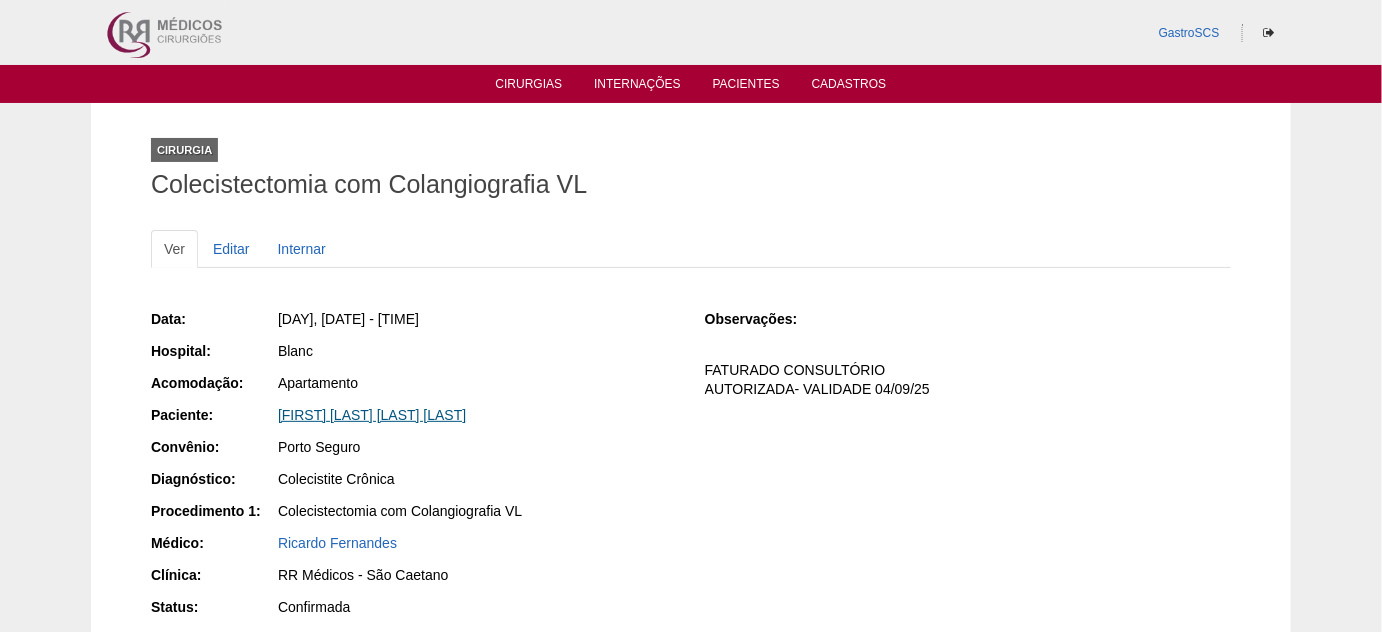click on "Emanuele Cristina Santos Oliveira" at bounding box center (372, 415) 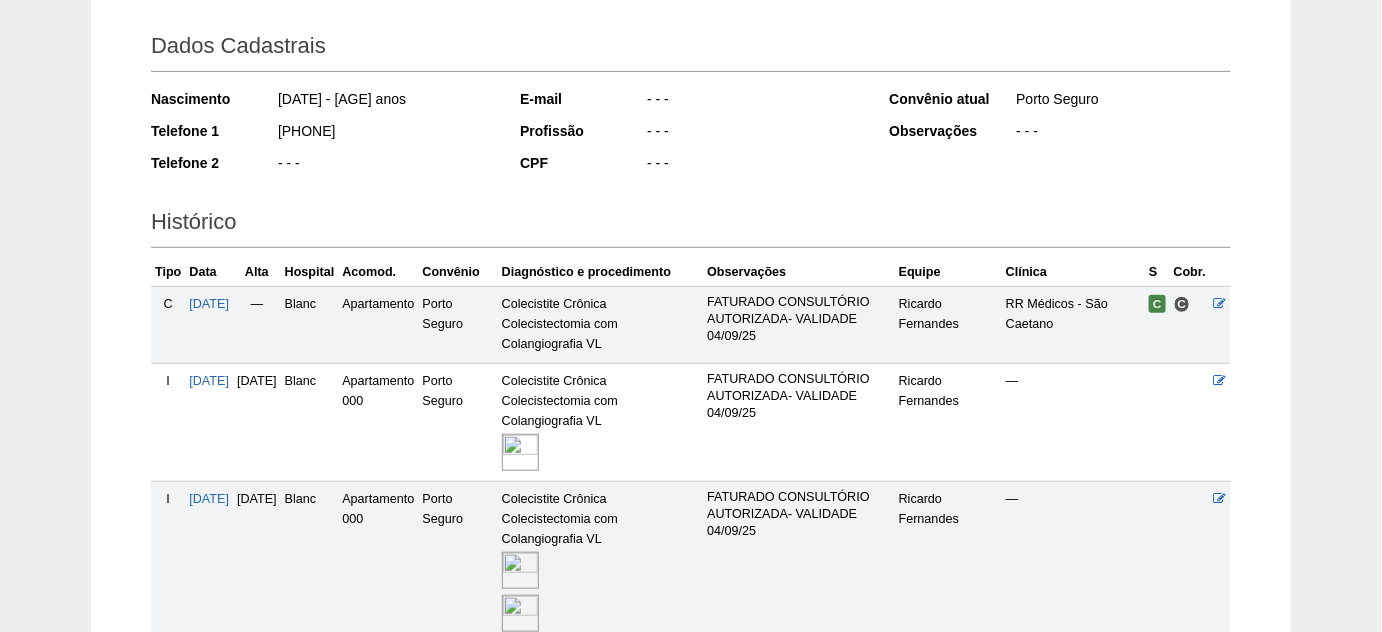 scroll, scrollTop: 363, scrollLeft: 0, axis: vertical 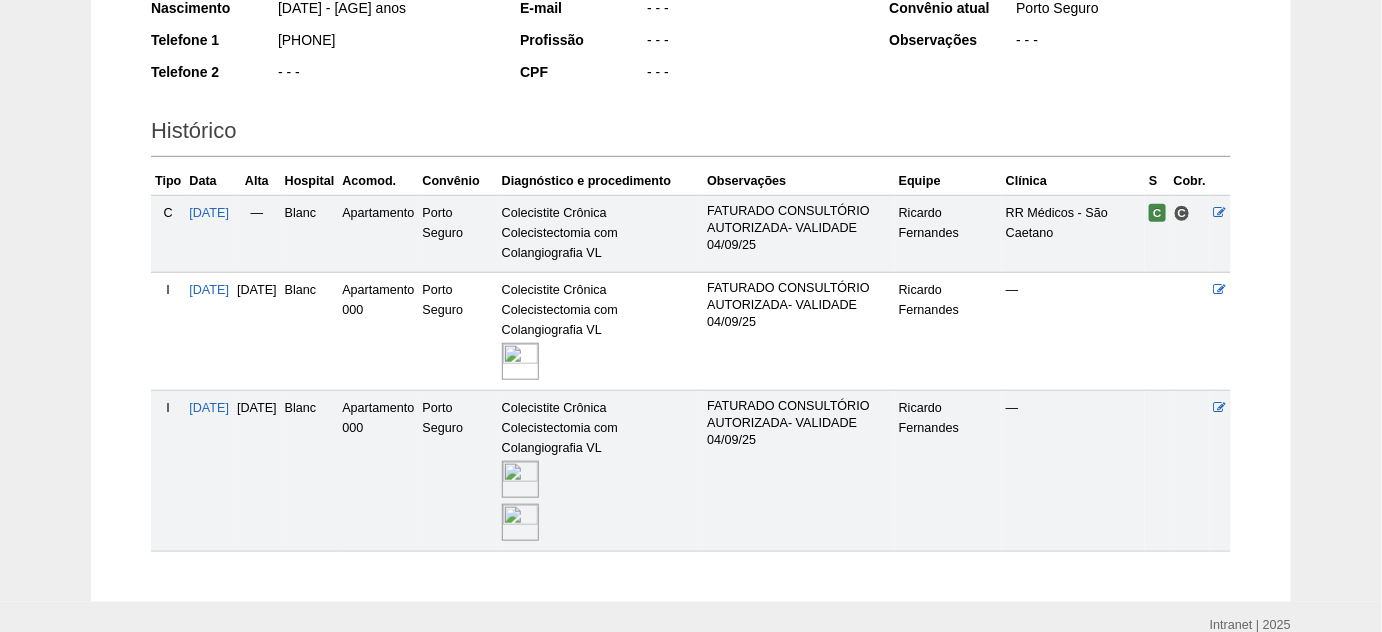 click at bounding box center (520, 479) 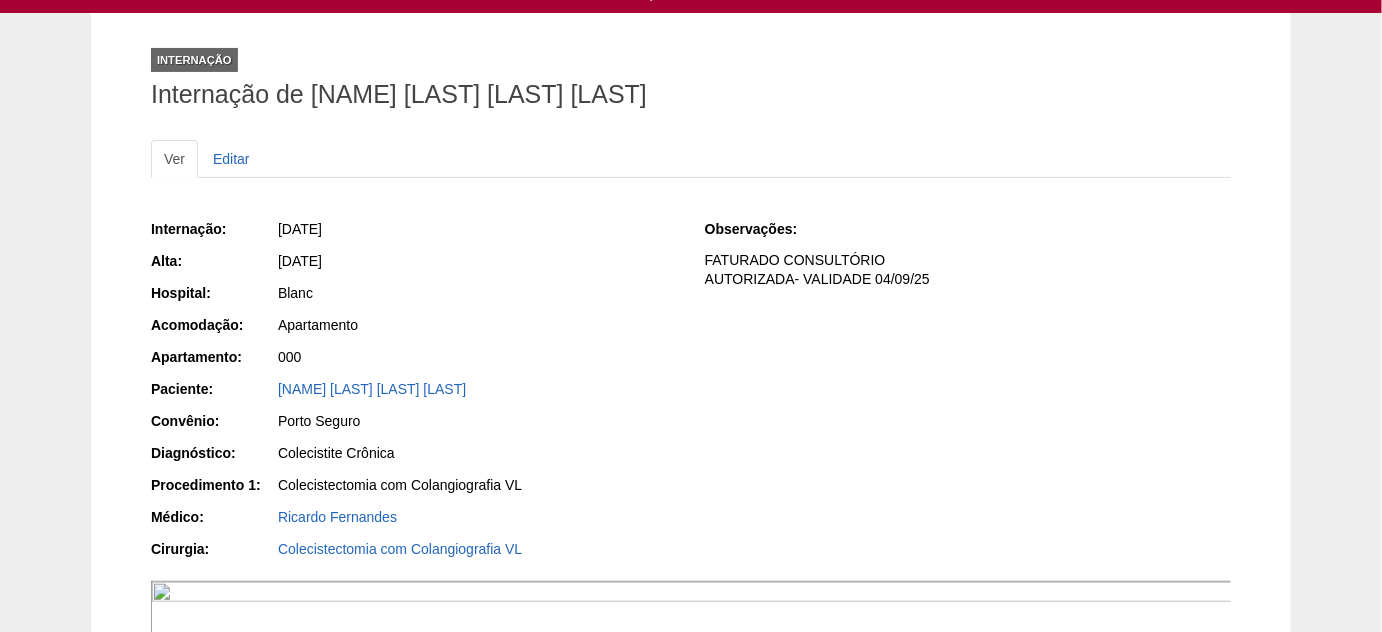 scroll, scrollTop: 0, scrollLeft: 0, axis: both 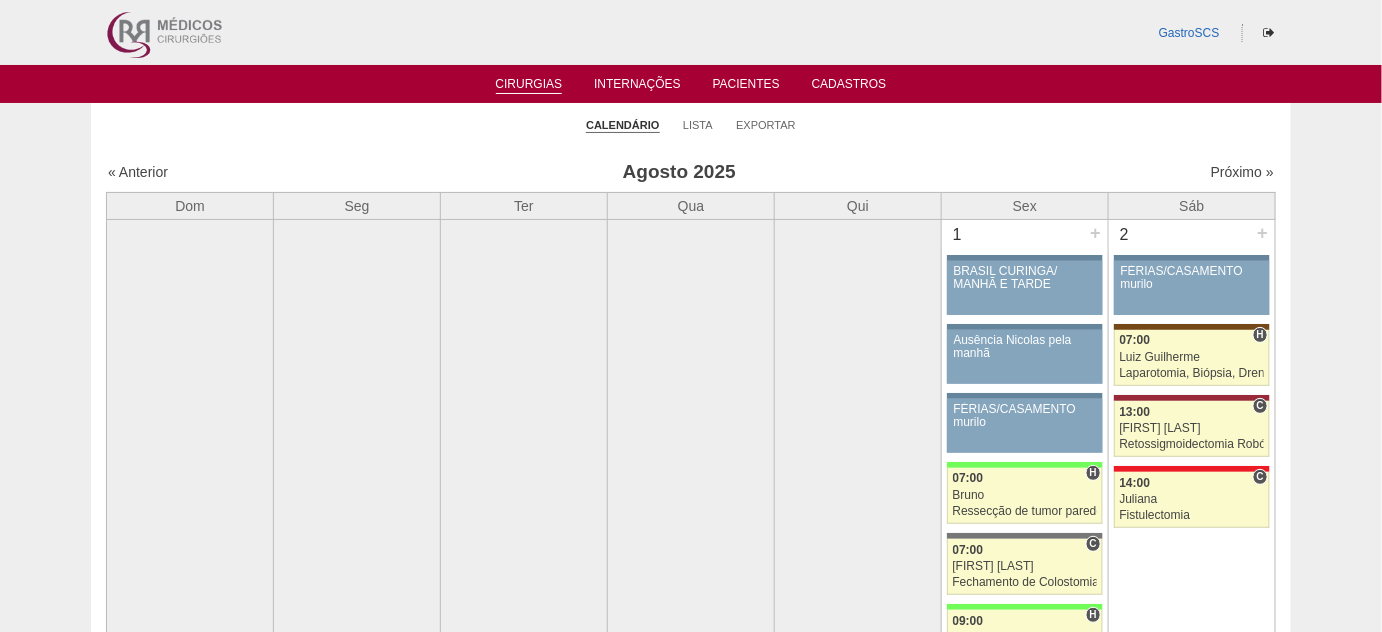 click on "Cirurgias
Internações
Pacientes
Cadastros" at bounding box center (691, 84) 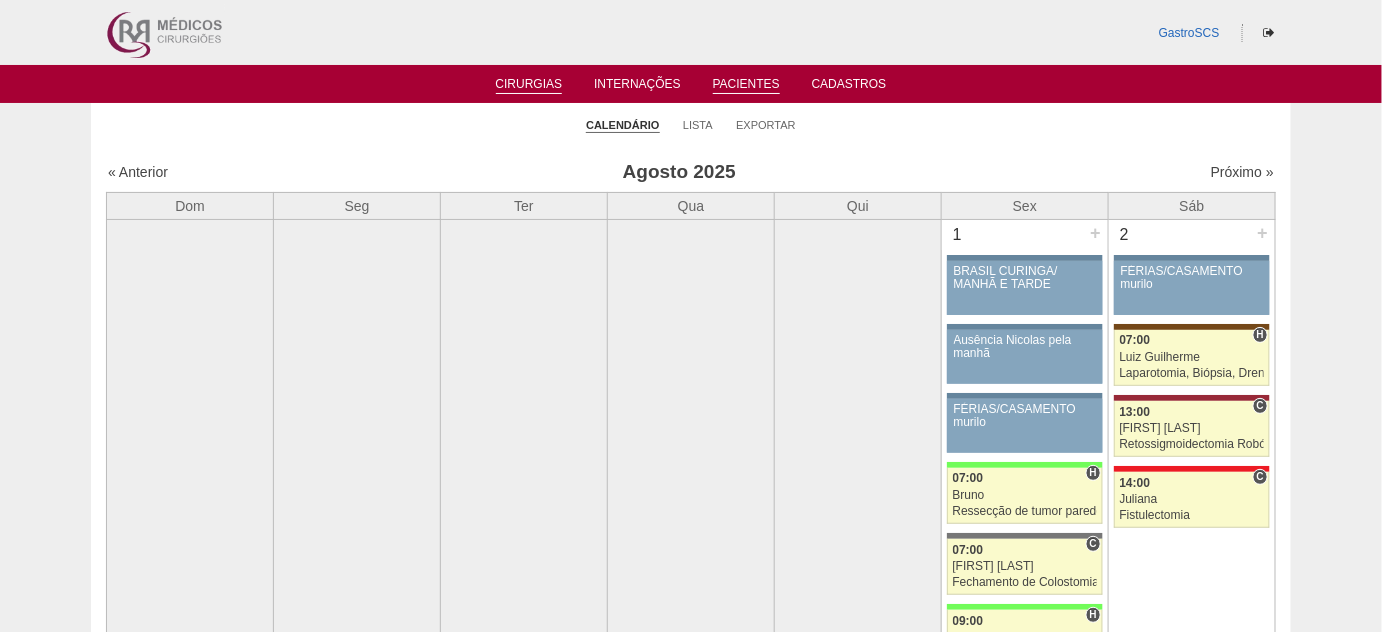 click on "Pacientes" at bounding box center [746, 85] 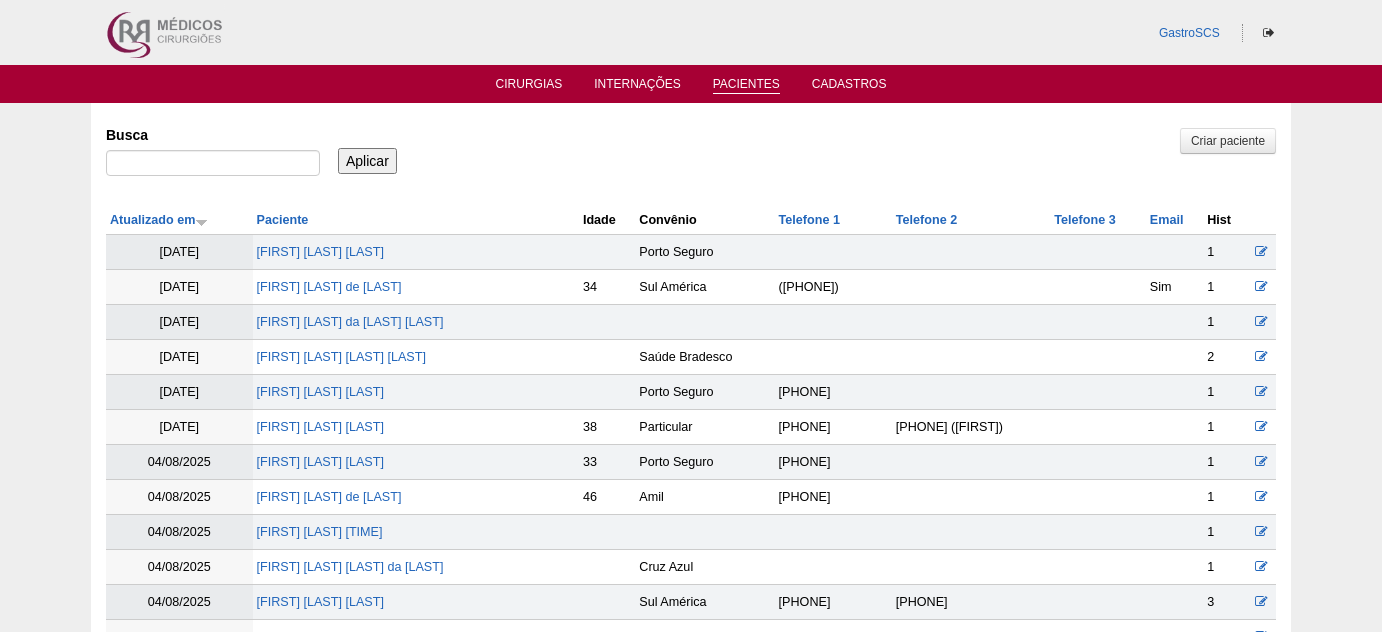 scroll, scrollTop: 0, scrollLeft: 0, axis: both 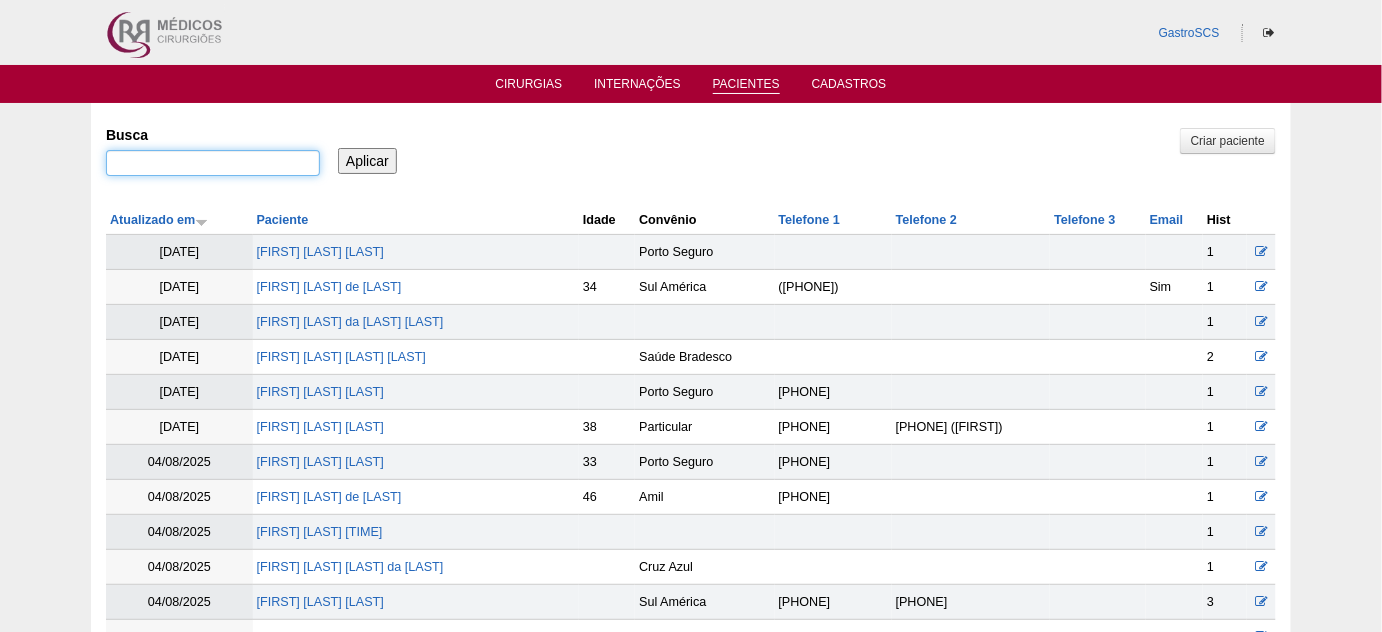click on "Busca" at bounding box center [213, 163] 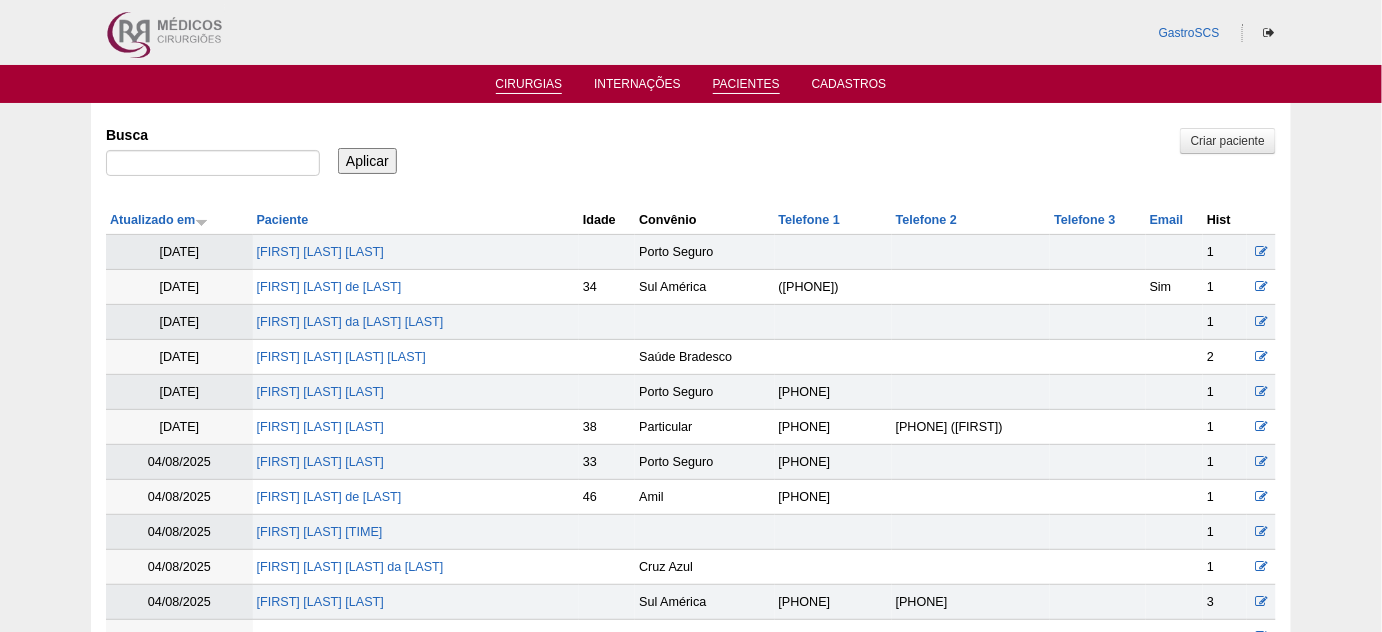 click on "Cirurgias" at bounding box center (529, 85) 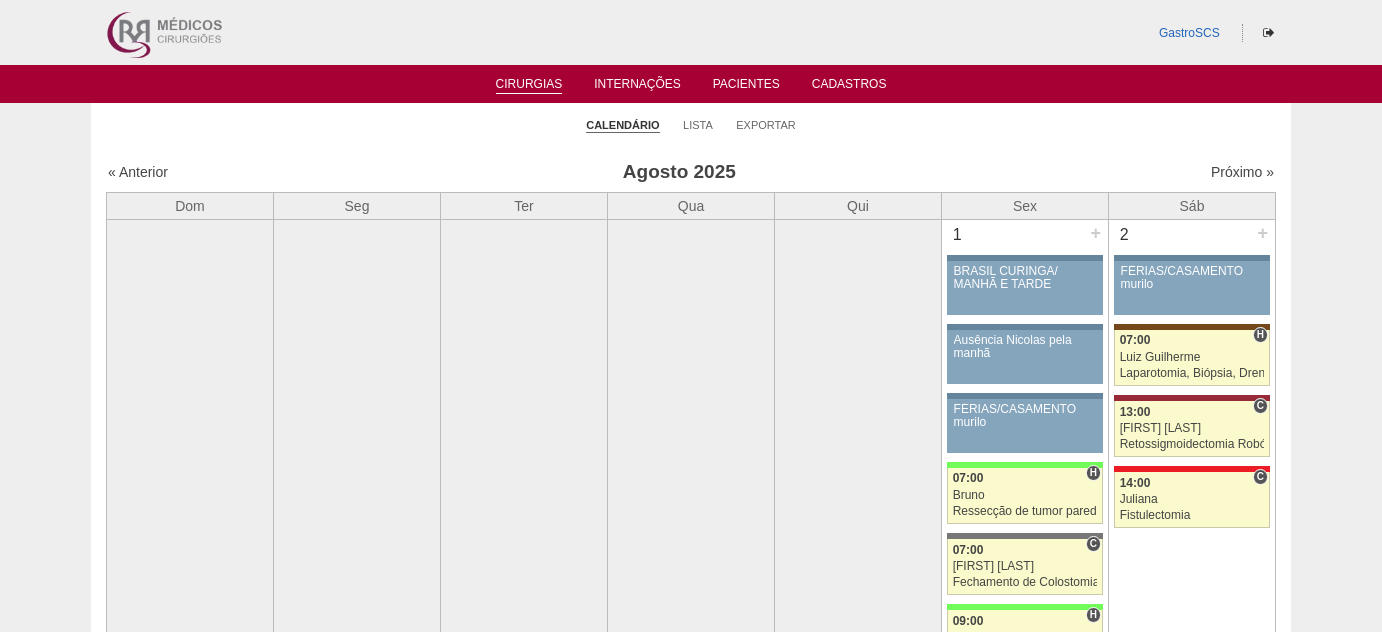 scroll, scrollTop: 0, scrollLeft: 0, axis: both 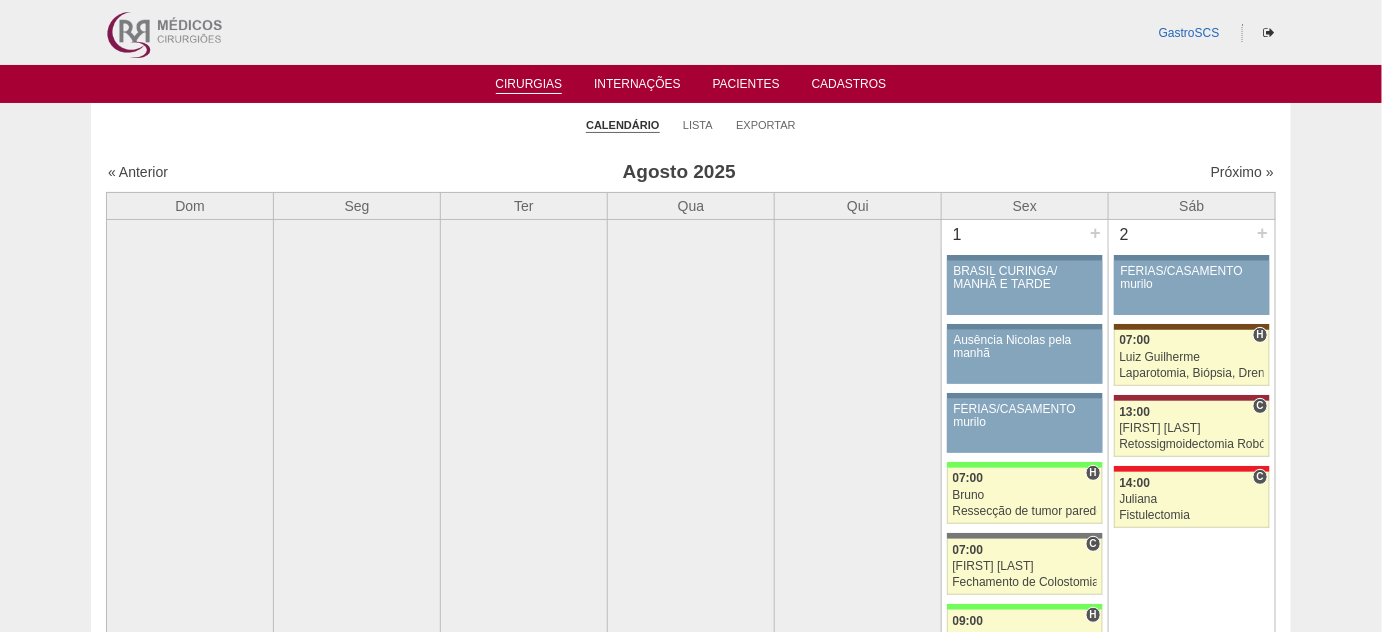 click on "Calendário
Lista
Exportar" at bounding box center [691, 124] 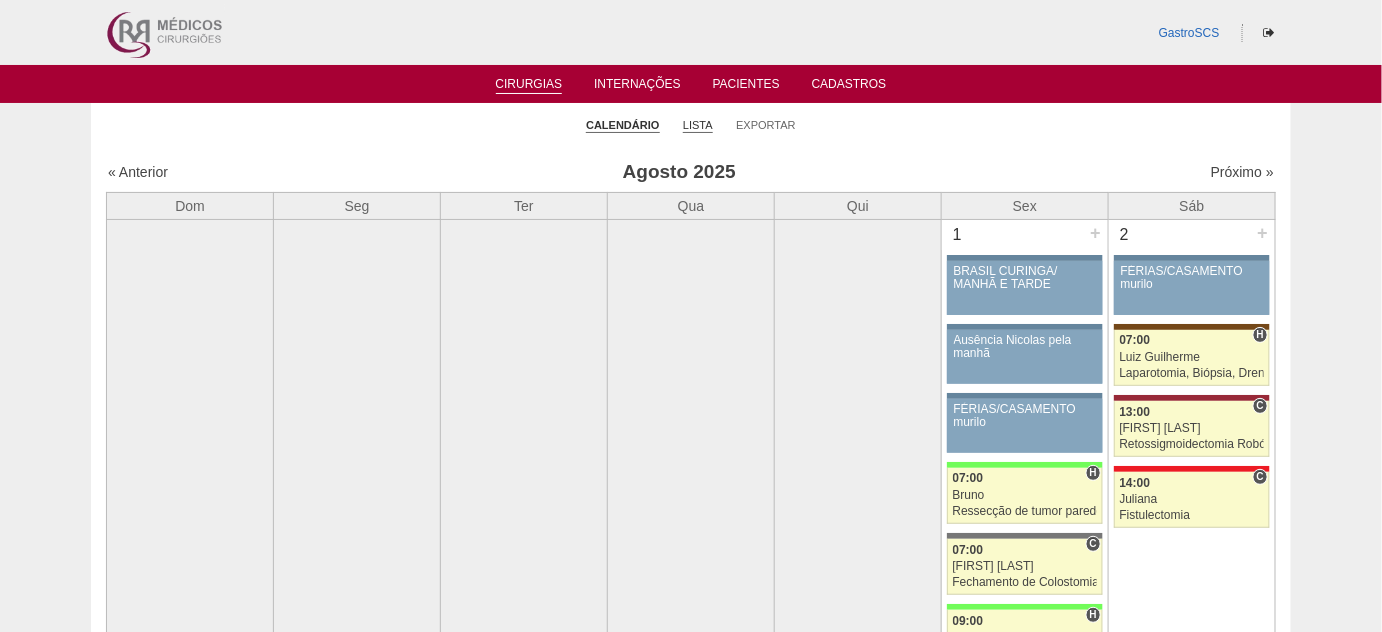 click on "Lista" at bounding box center [698, 125] 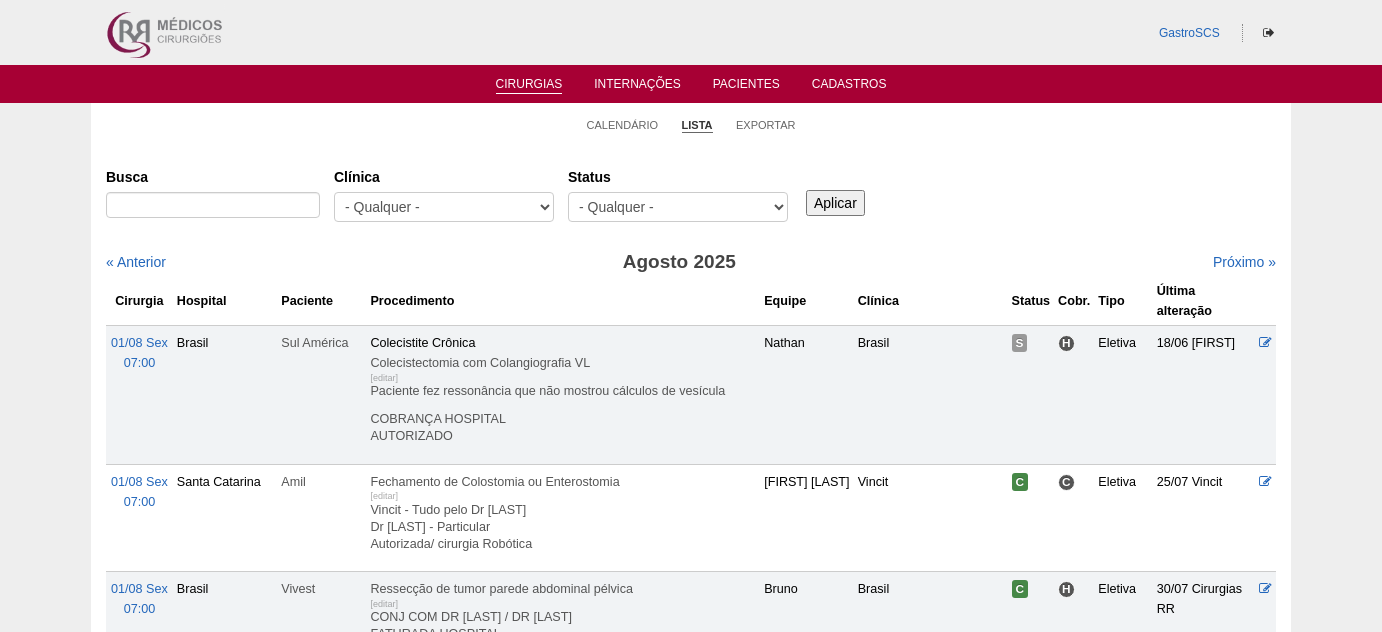 scroll, scrollTop: 0, scrollLeft: 0, axis: both 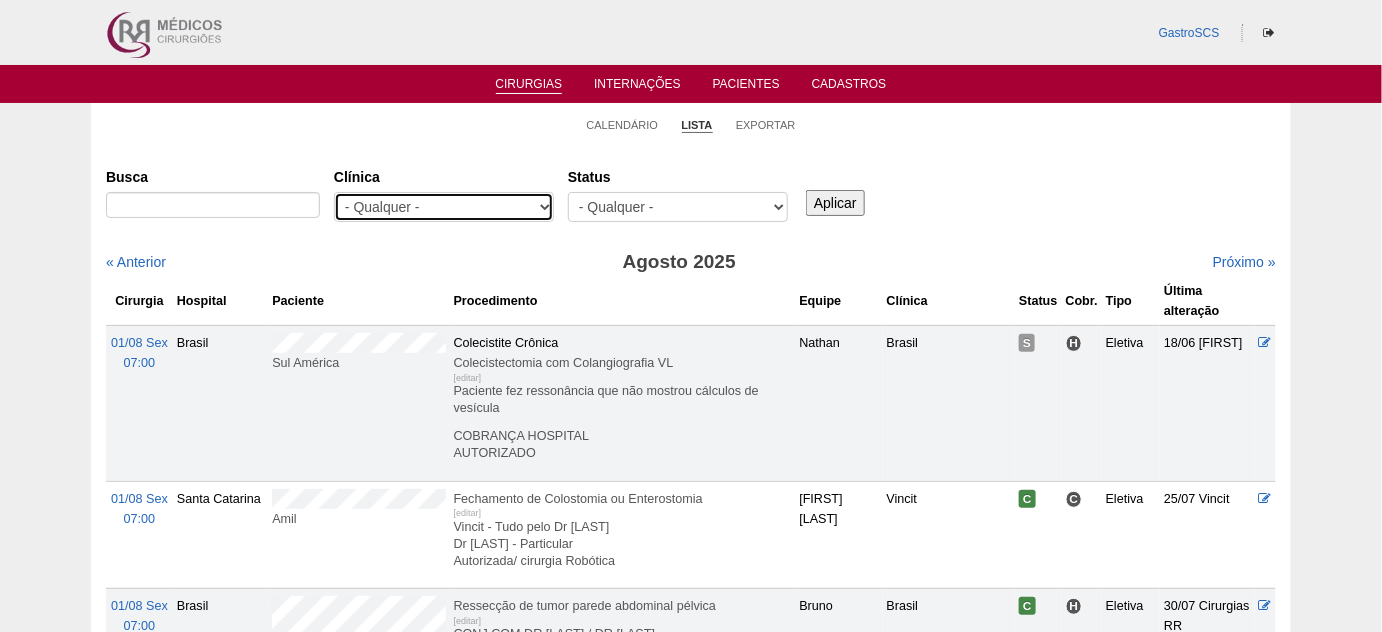 click on "- Qualquer - 6R Alphaville Assunção Bartira Brasil Christovão da Gama Cruz Azul Ifor Neomater RR Médicos - Santo André RR Médicos - São Bernardo do Campo RR Médicos - São Caetano Santa Joana São Luiz SCS Vincit" at bounding box center [444, 207] 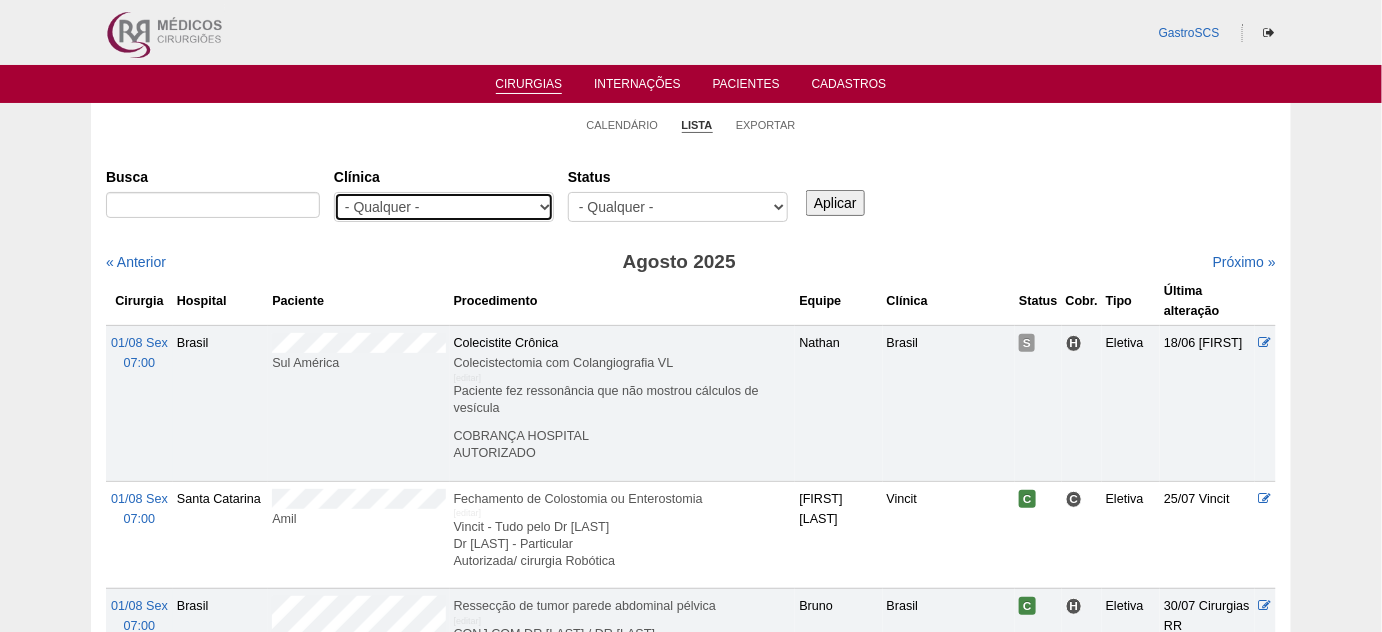 select on "22" 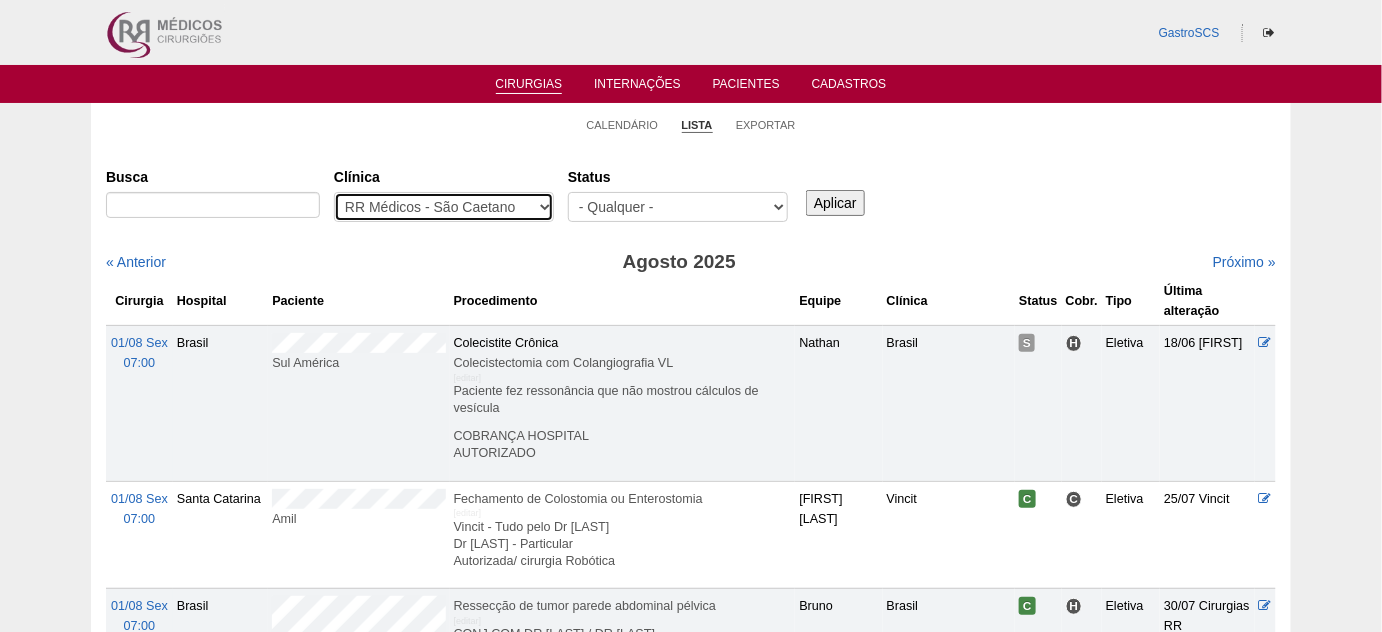 click on "- Qualquer - 6R Alphaville Assunção Bartira Brasil Christovão da Gama Cruz Azul Ifor Neomater RR Médicos - Santo André RR Médicos - São Bernardo do Campo RR Médicos - São Caetano Santa Joana São Luiz SCS Vincit" at bounding box center [444, 207] 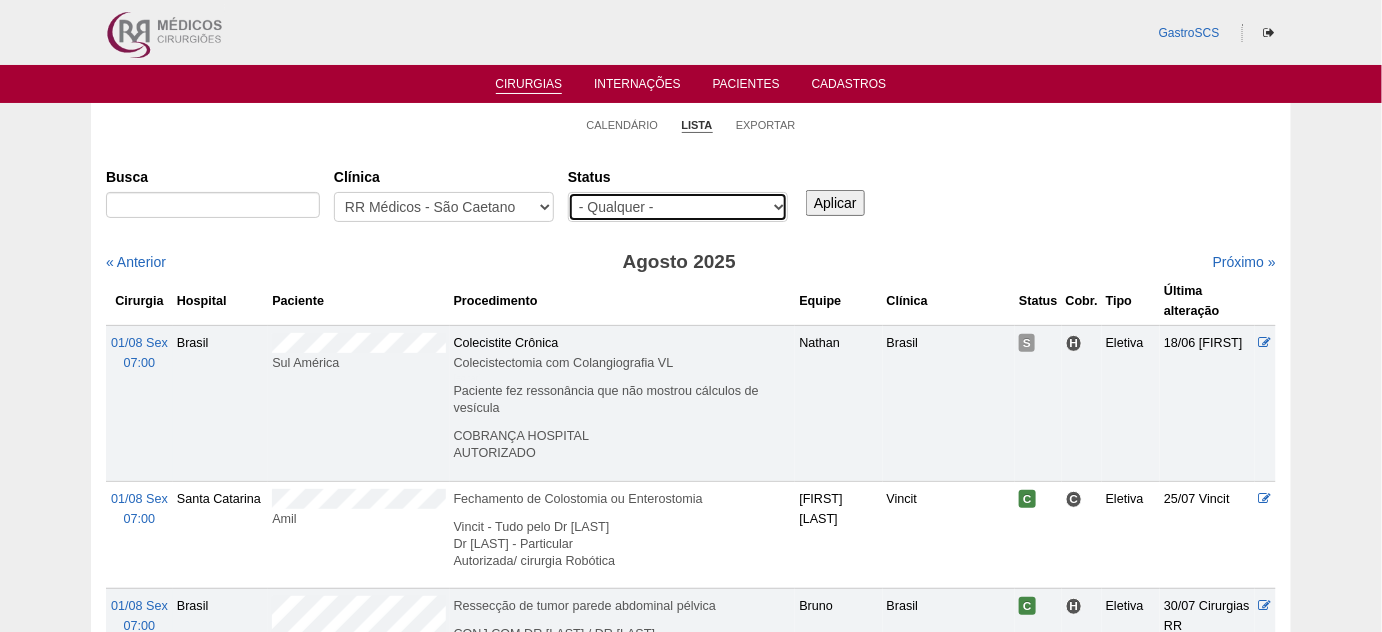 click on "- Qualquer - Reservada Confirmada Suspensa Cancelada" at bounding box center [678, 207] 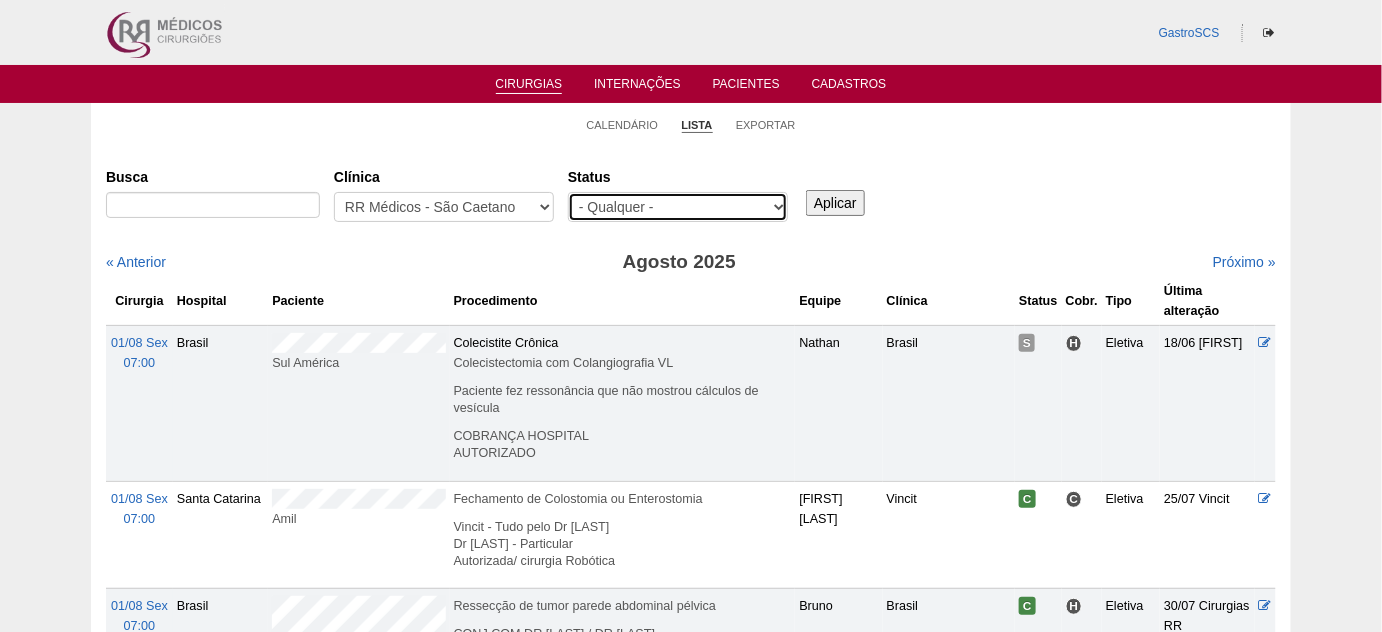 select on "conf" 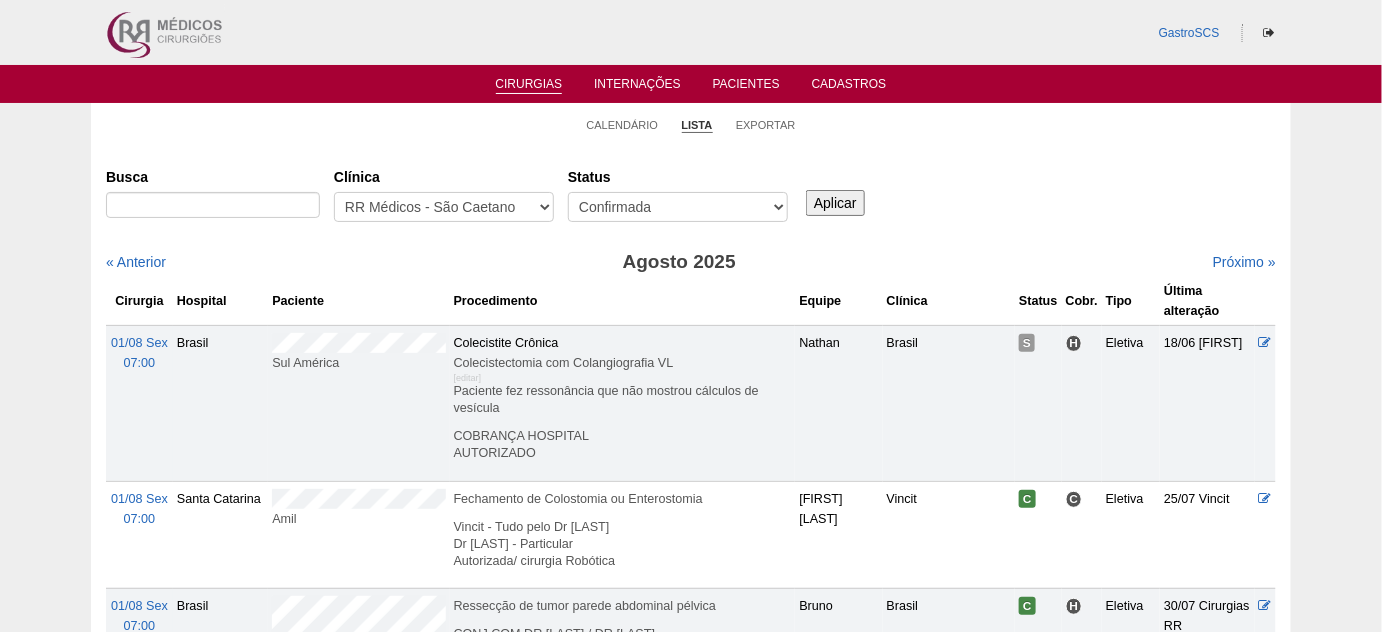 click on "Busca" at bounding box center (220, 194) 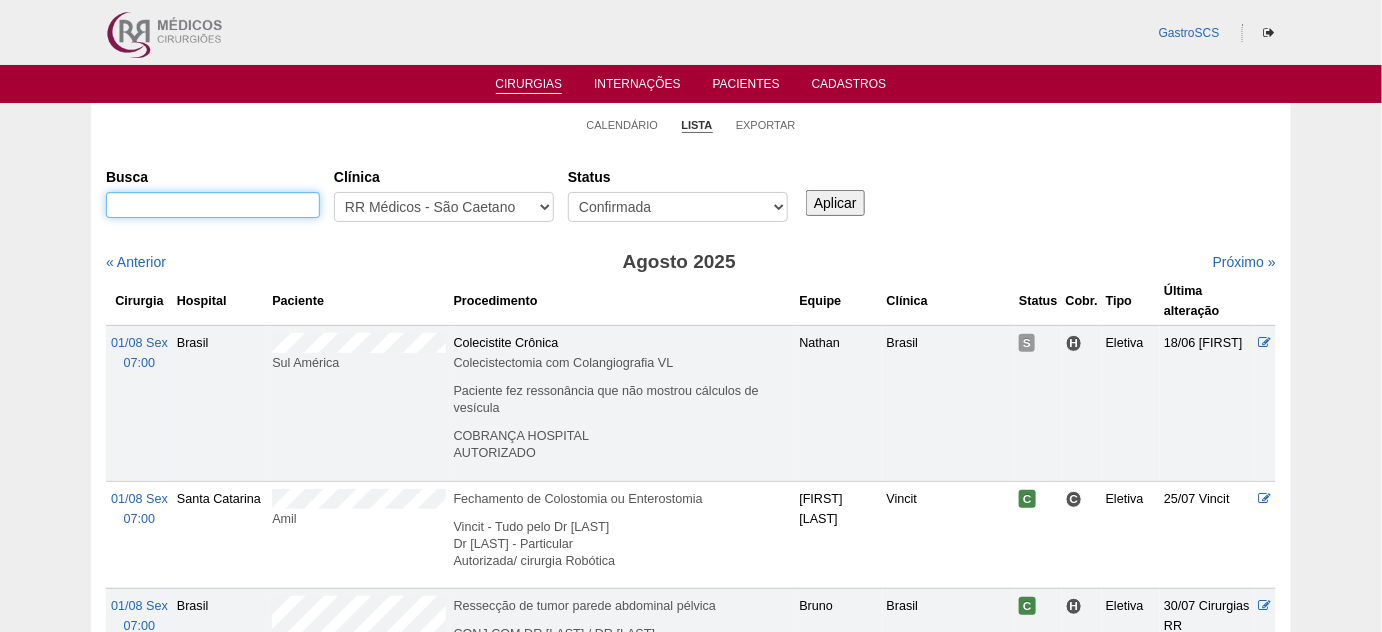 click on "Busca" at bounding box center [213, 205] 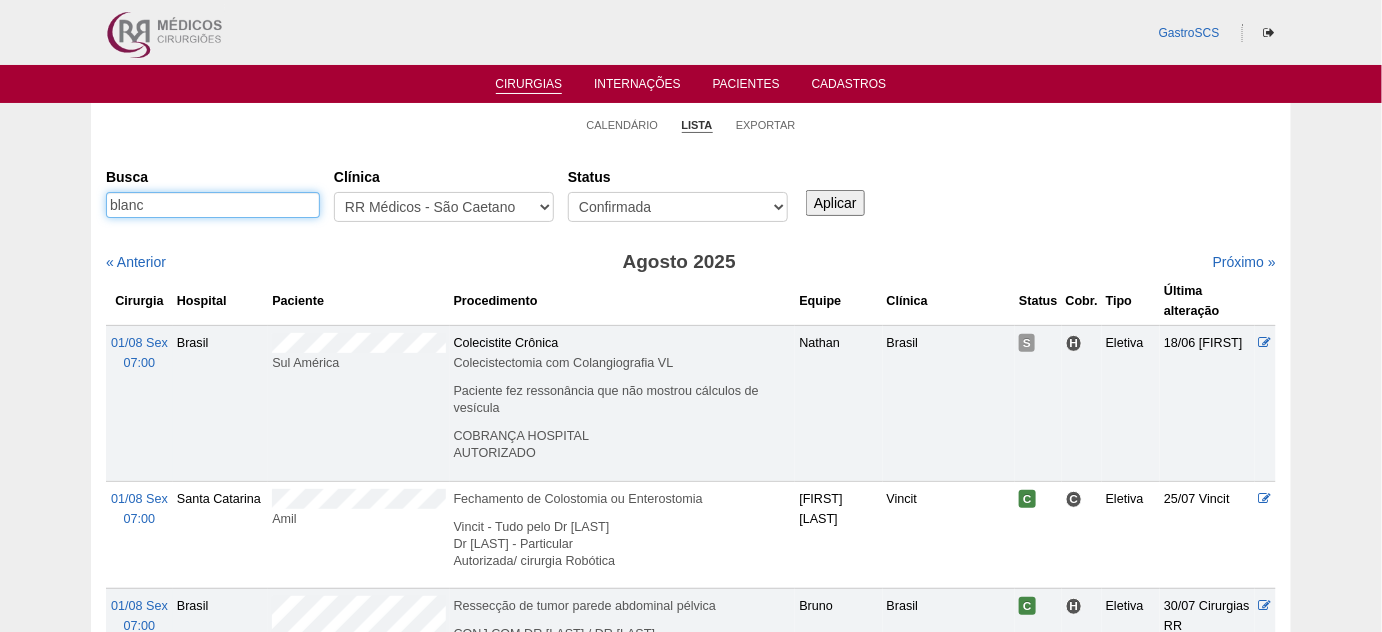 type on "blanc" 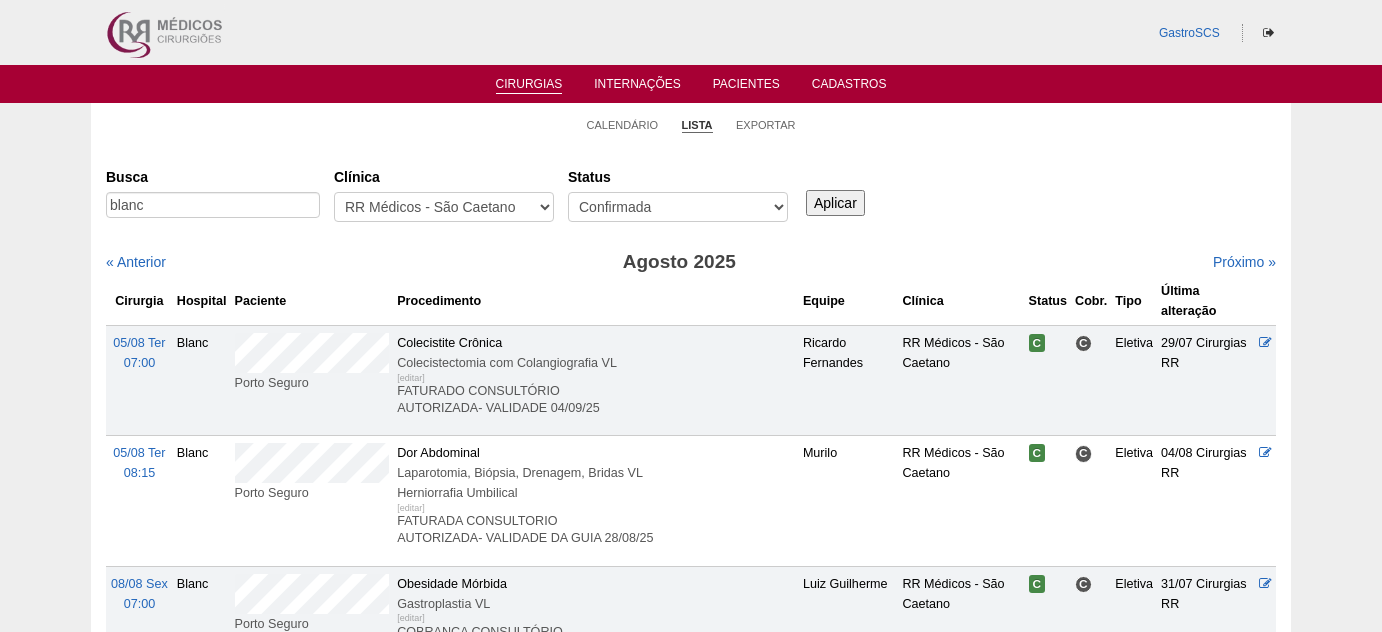 scroll, scrollTop: 0, scrollLeft: 0, axis: both 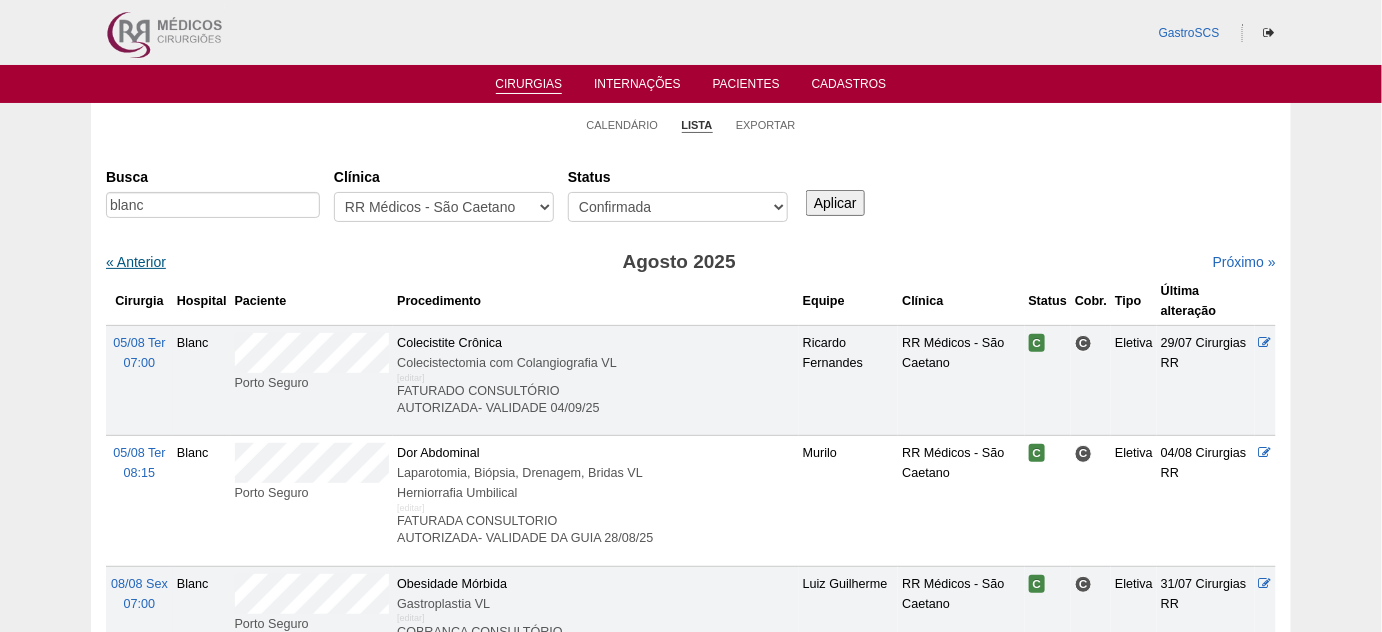 click on "« Anterior" at bounding box center (136, 262) 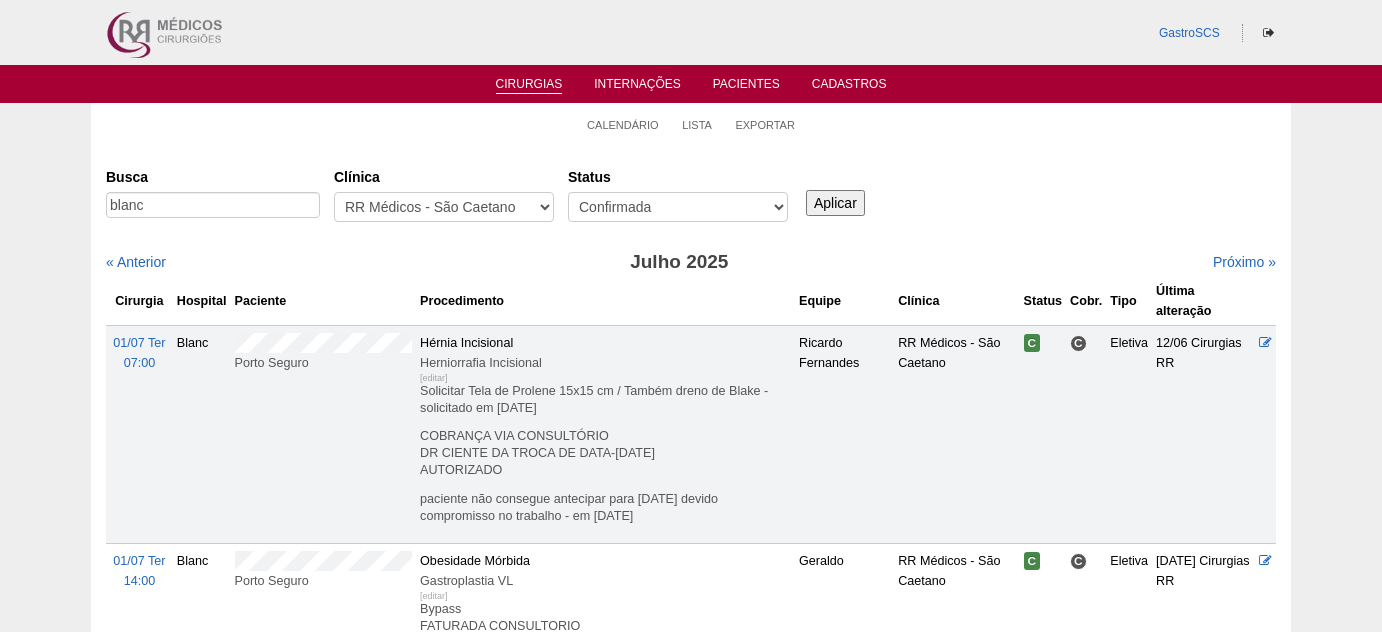 scroll, scrollTop: 0, scrollLeft: 0, axis: both 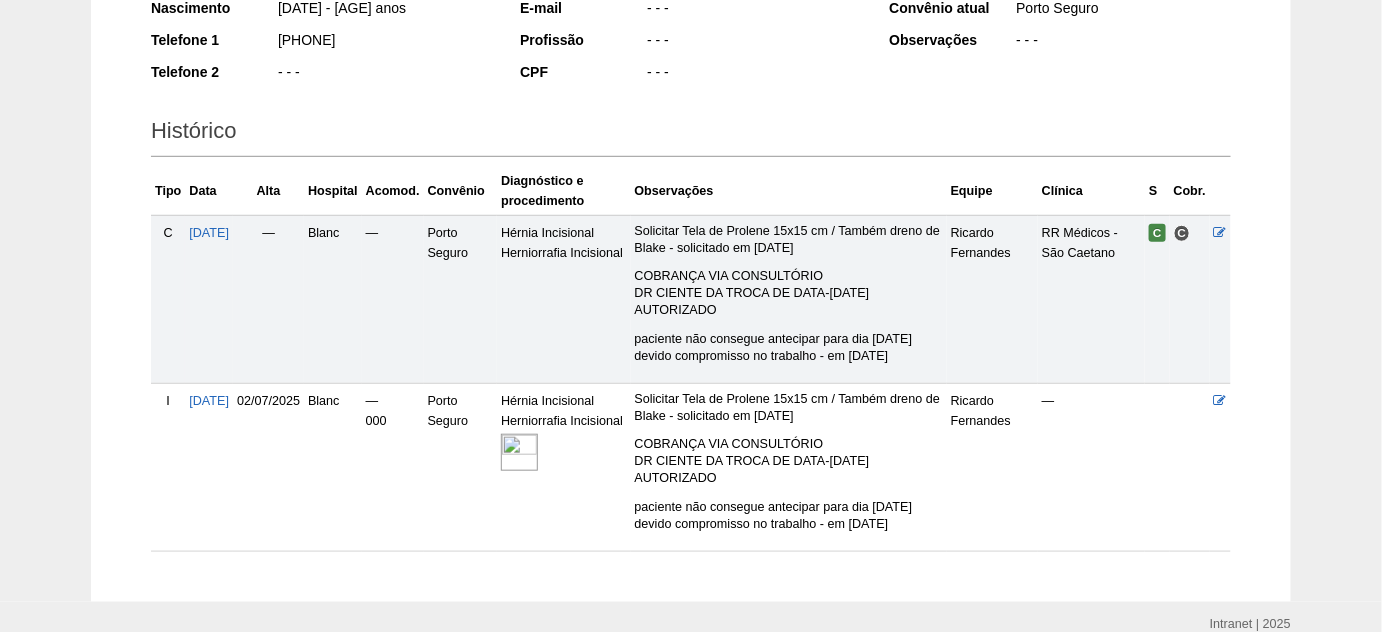 click at bounding box center (519, 452) 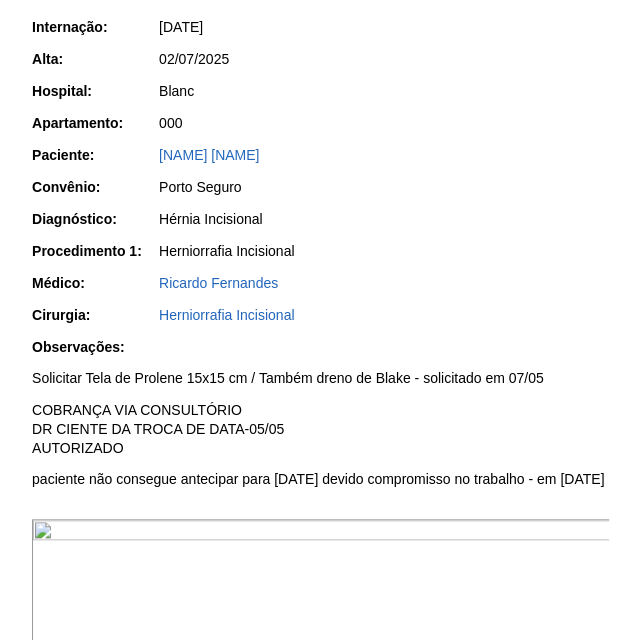 scroll, scrollTop: 181, scrollLeft: 0, axis: vertical 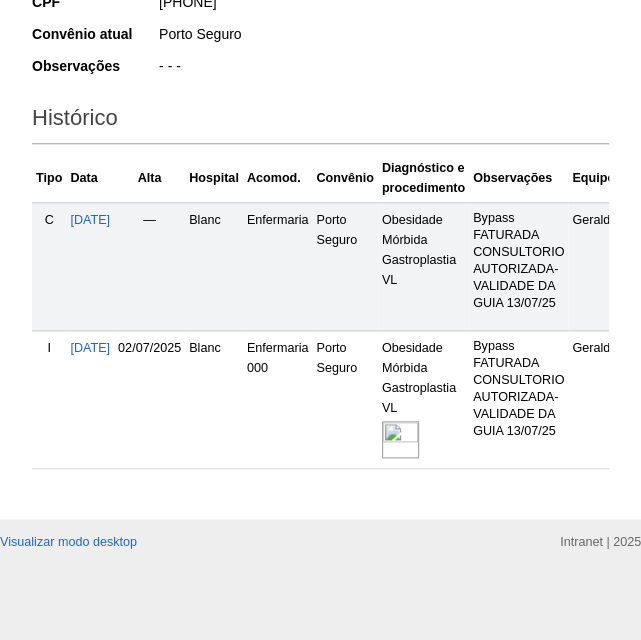 click at bounding box center (400, 439) 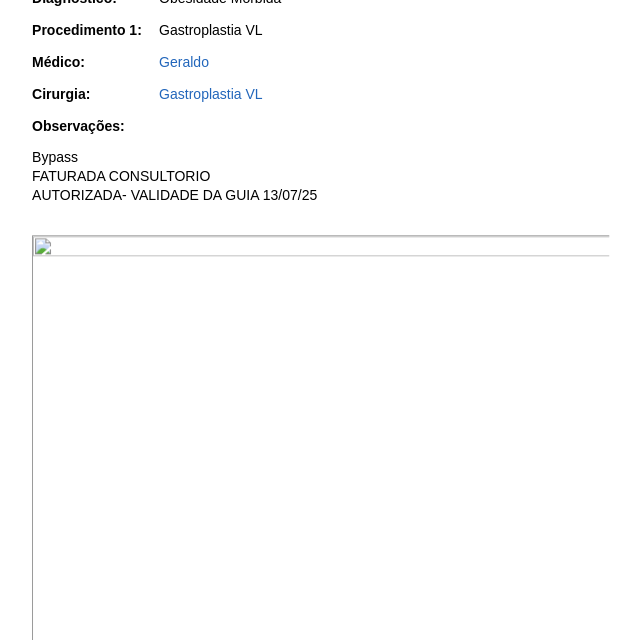 scroll, scrollTop: 636, scrollLeft: 0, axis: vertical 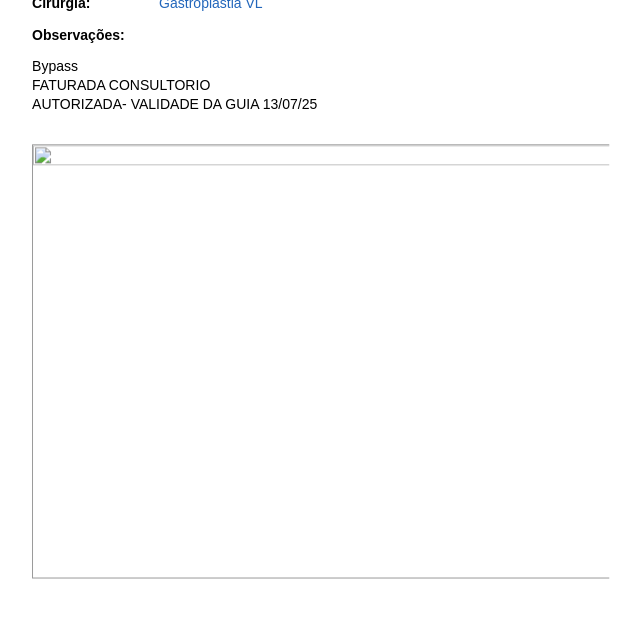 click at bounding box center [321, 361] 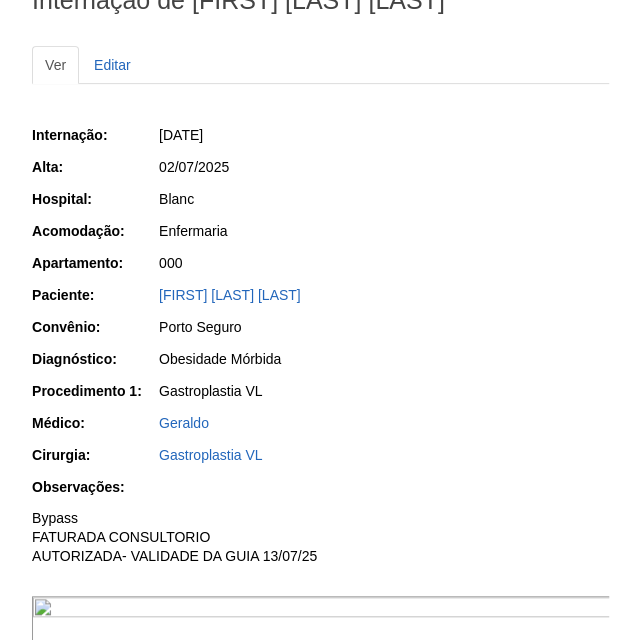 scroll, scrollTop: 88, scrollLeft: 0, axis: vertical 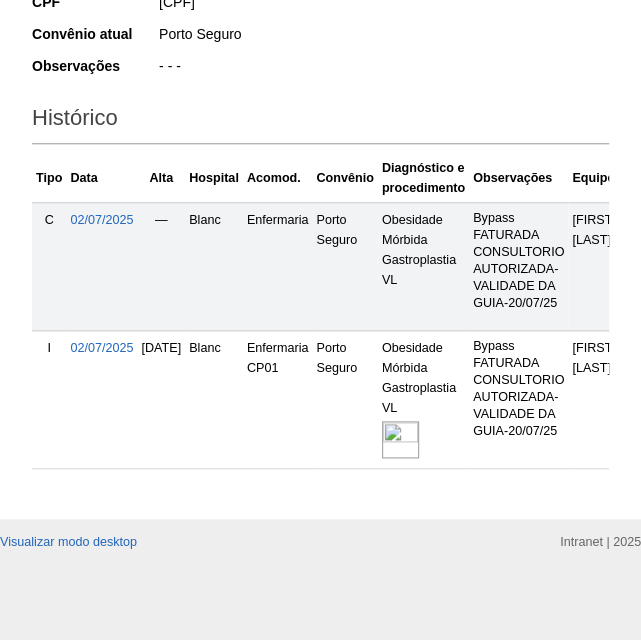 click at bounding box center (400, 439) 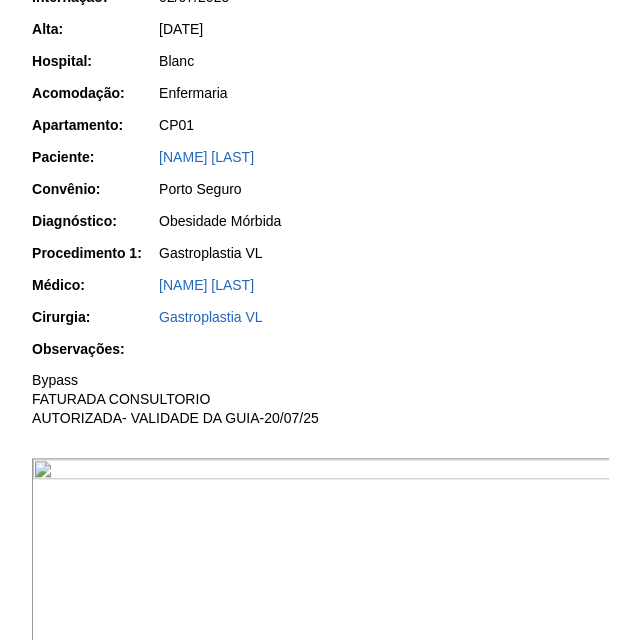 scroll, scrollTop: 454, scrollLeft: 0, axis: vertical 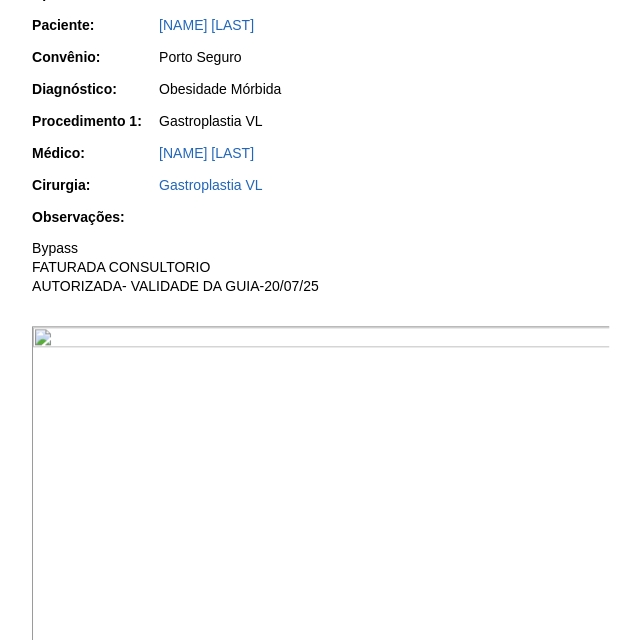 click at bounding box center (321, 543) 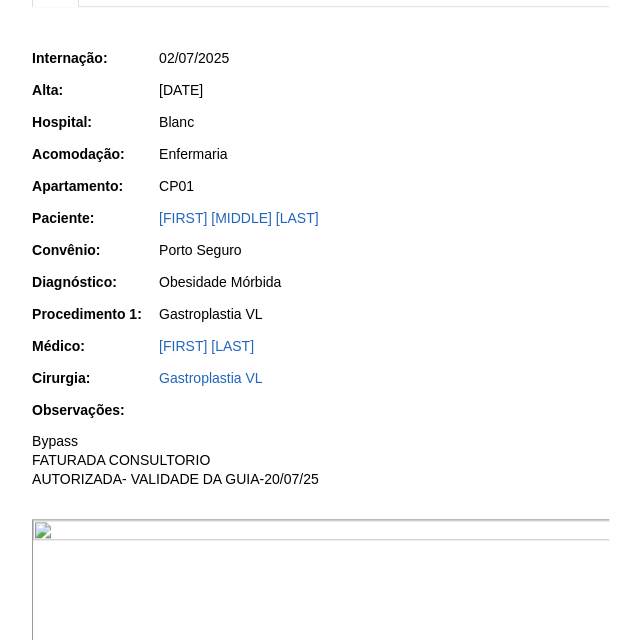 scroll, scrollTop: 181, scrollLeft: 0, axis: vertical 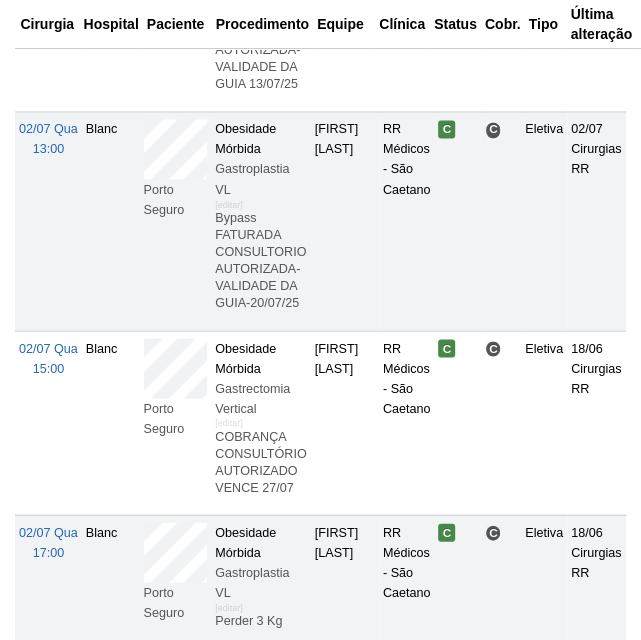 click on "Blanc" at bounding box center (111, 422) 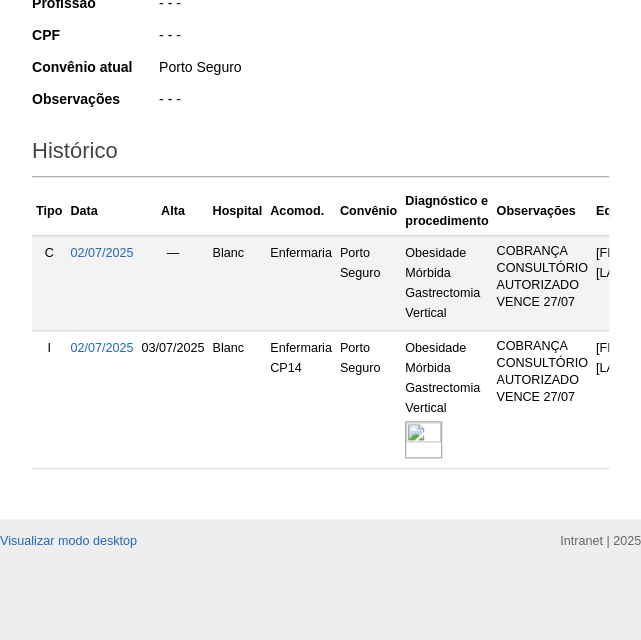 scroll, scrollTop: 506, scrollLeft: 0, axis: vertical 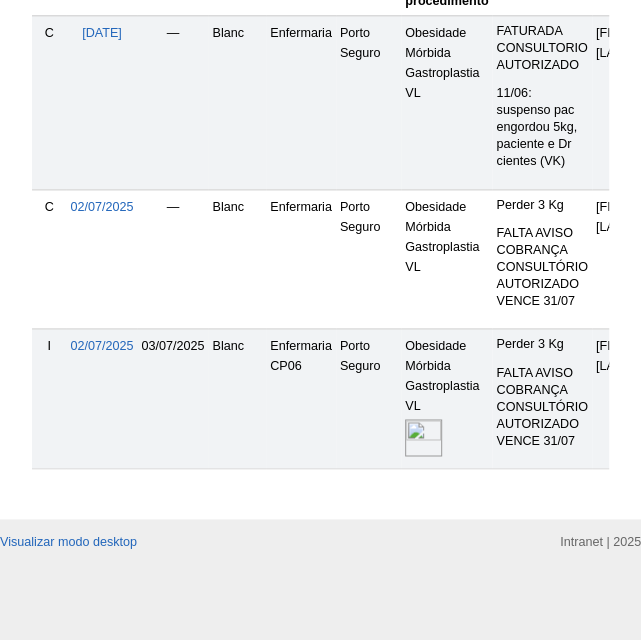 click at bounding box center [423, 437] 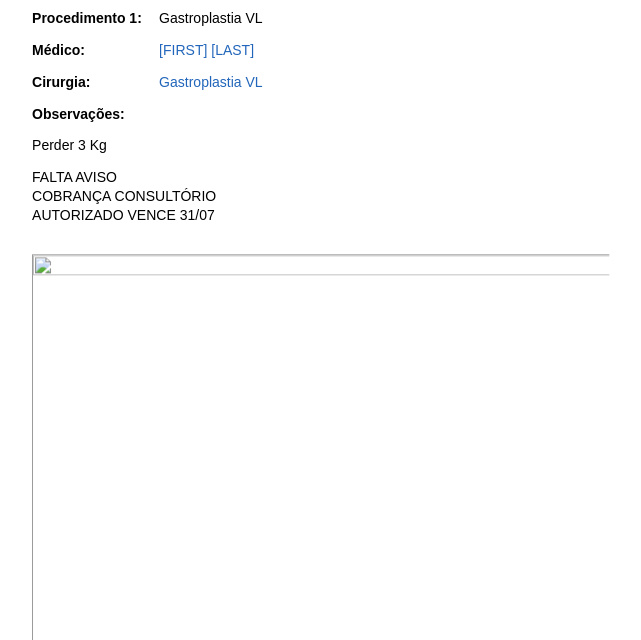 scroll, scrollTop: 636, scrollLeft: 0, axis: vertical 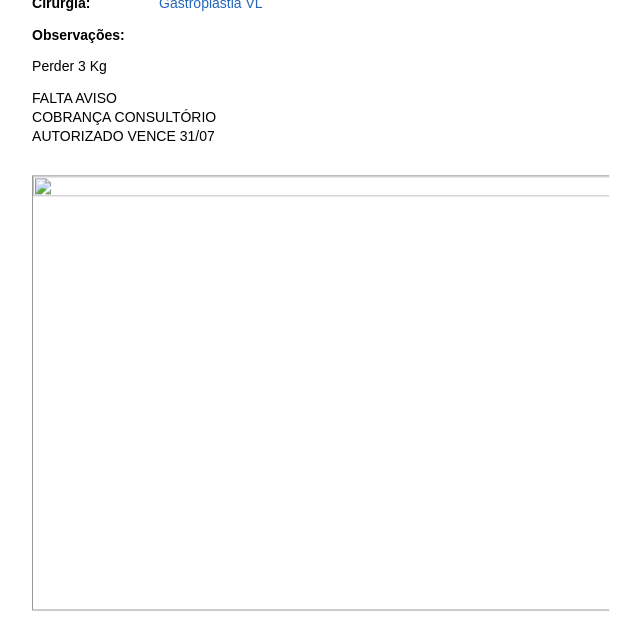 click at bounding box center [321, 392] 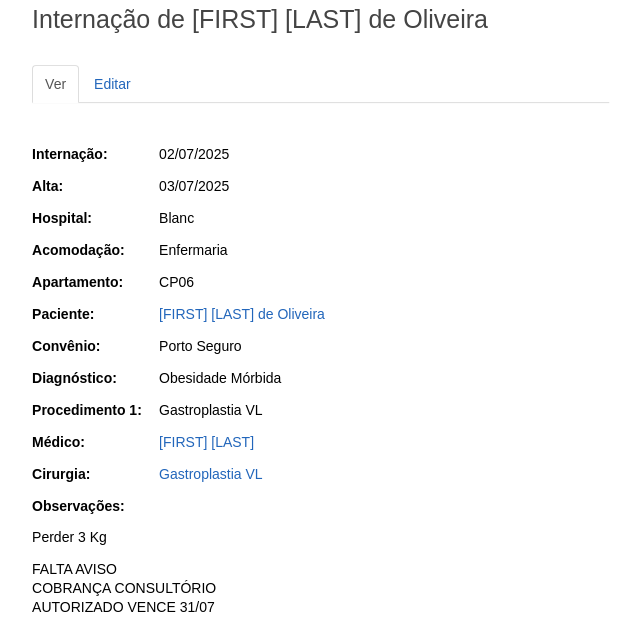 scroll, scrollTop: 88, scrollLeft: 0, axis: vertical 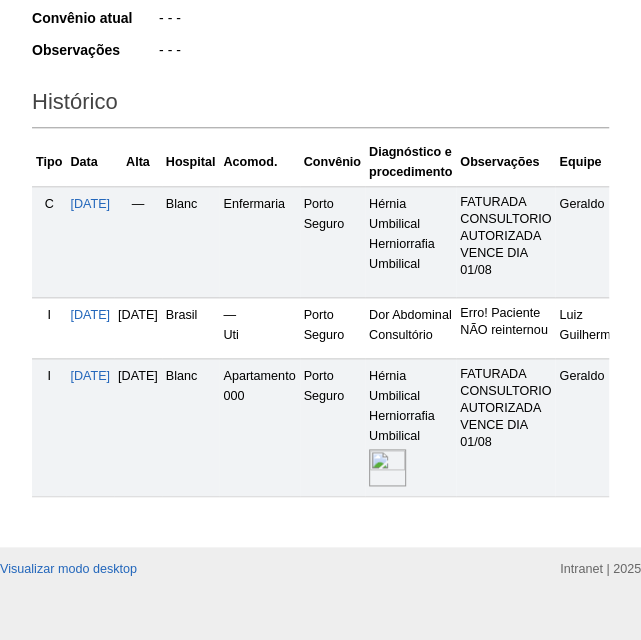 click at bounding box center (387, 467) 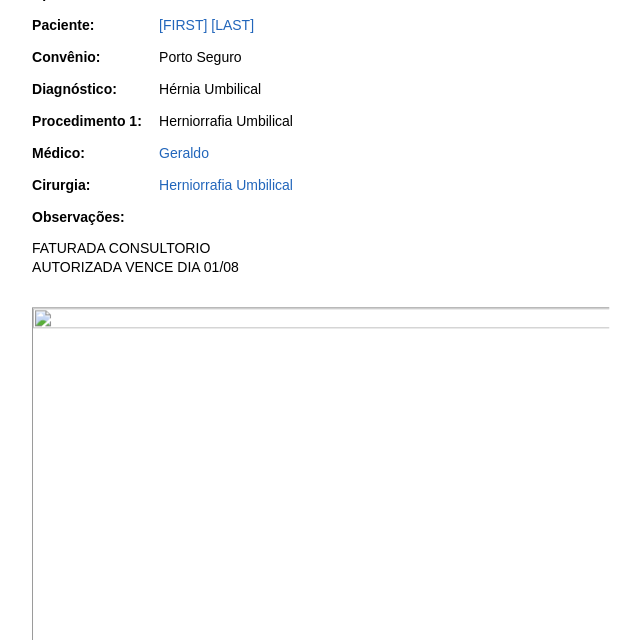 scroll, scrollTop: 636, scrollLeft: 0, axis: vertical 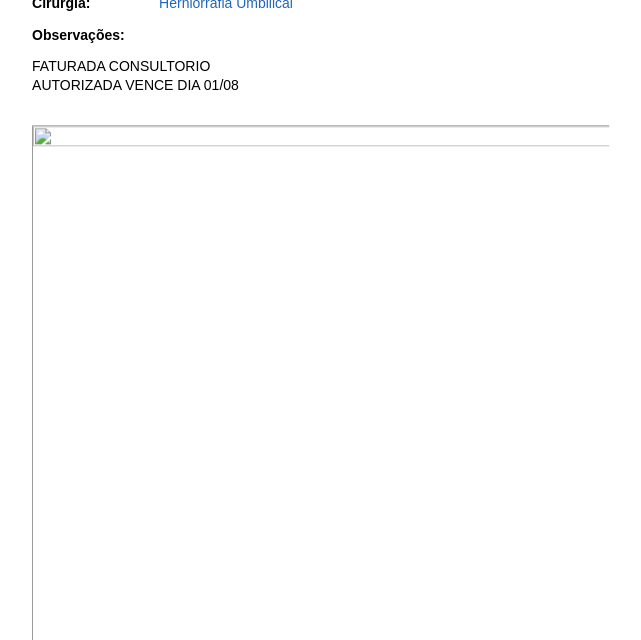 click at bounding box center (321, 510) 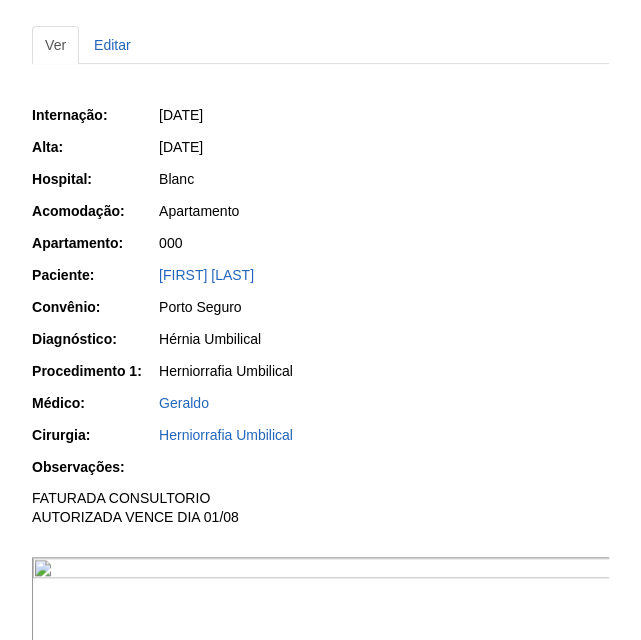 scroll, scrollTop: 179, scrollLeft: 0, axis: vertical 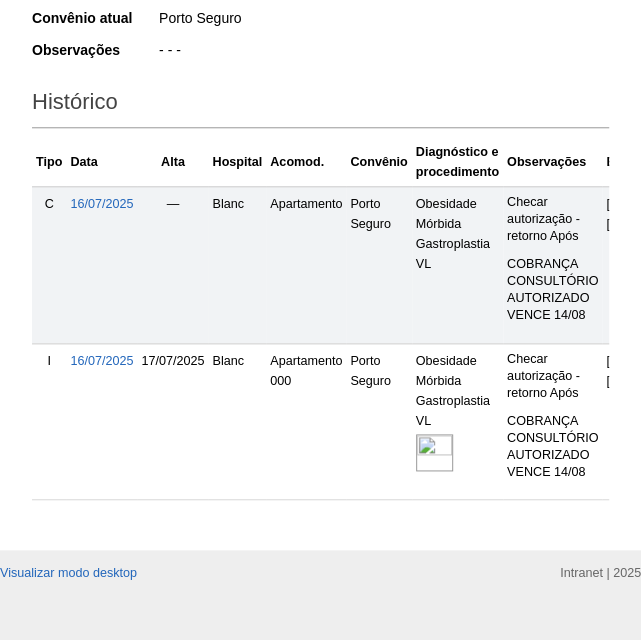 click at bounding box center (434, 452) 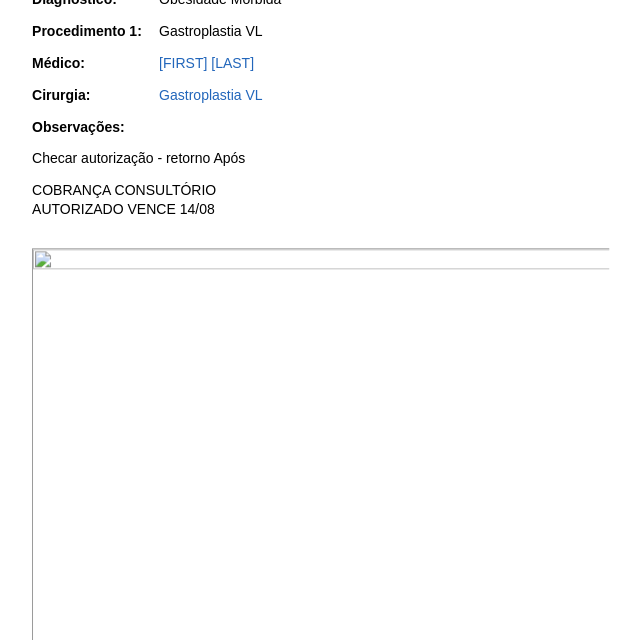 scroll, scrollTop: 545, scrollLeft: 0, axis: vertical 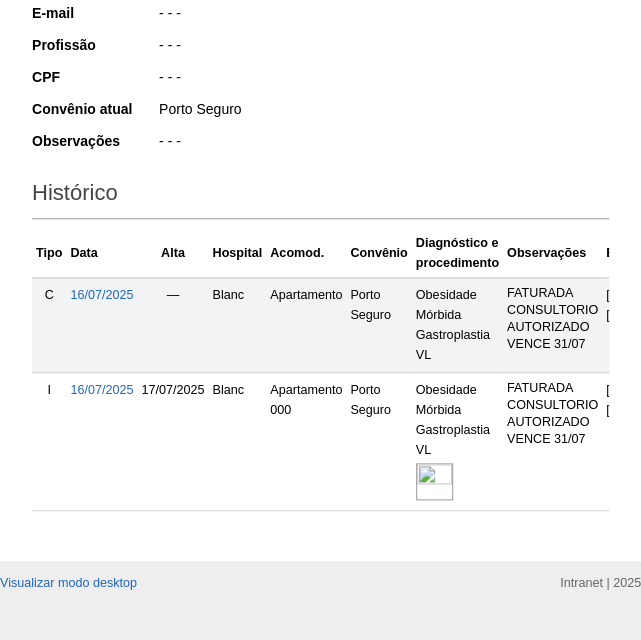 click at bounding box center [434, 481] 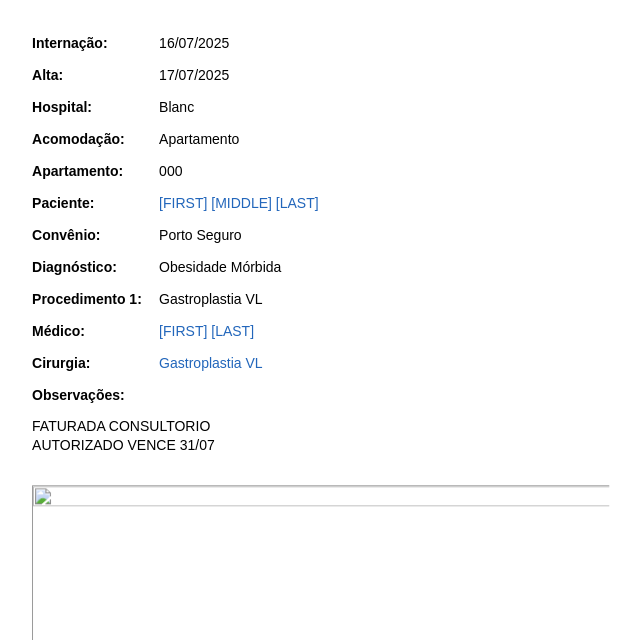 scroll, scrollTop: 272, scrollLeft: 0, axis: vertical 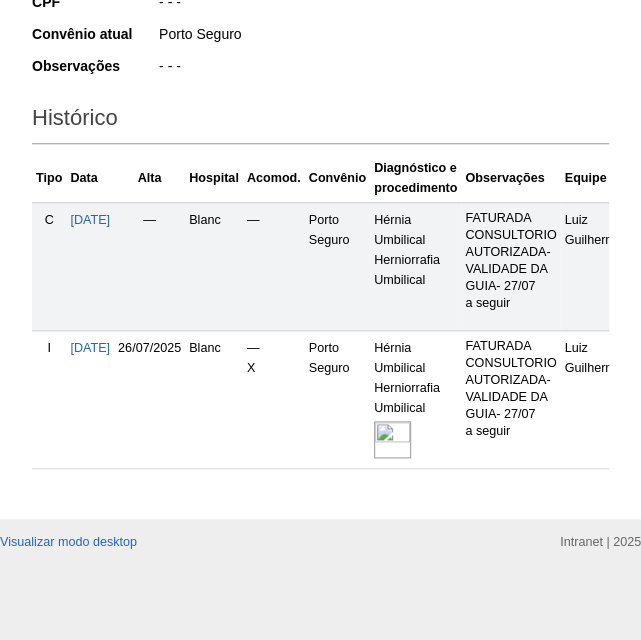 click at bounding box center [392, 439] 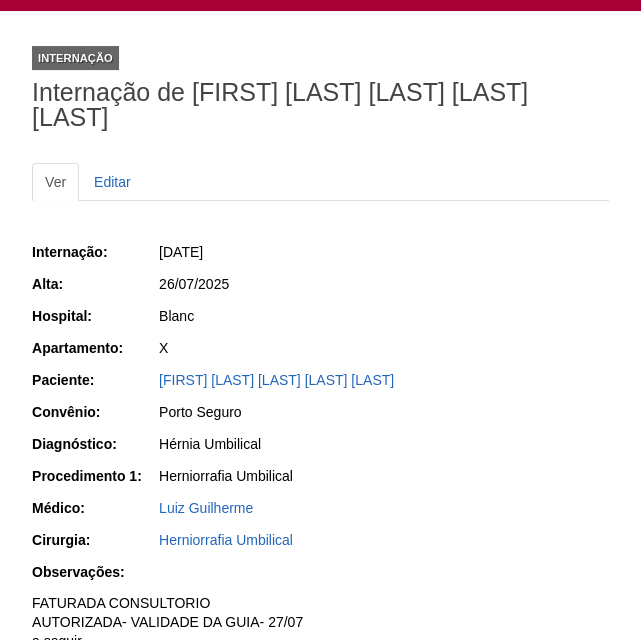 scroll, scrollTop: 90, scrollLeft: 0, axis: vertical 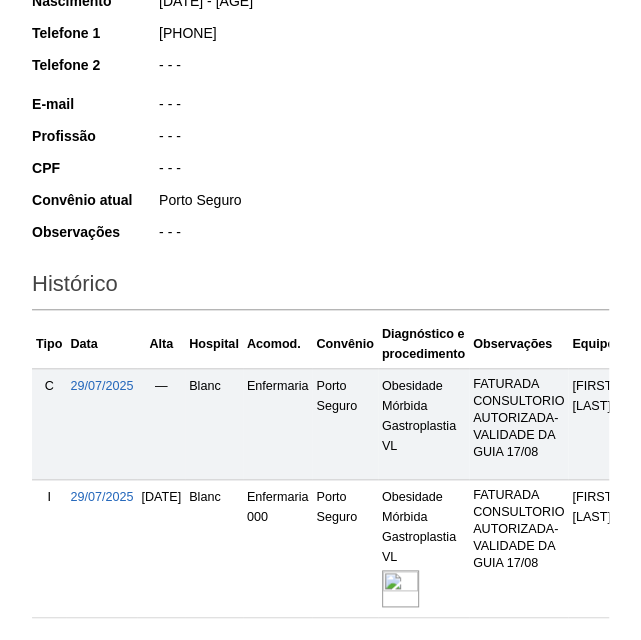 click at bounding box center [400, 588] 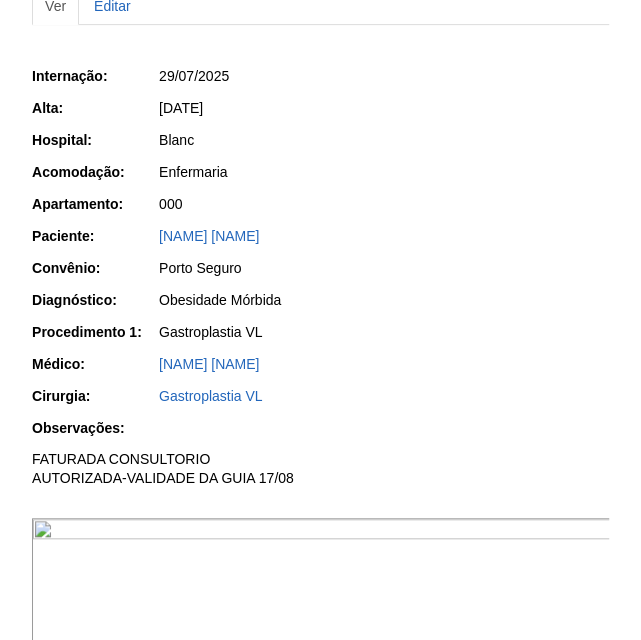 scroll, scrollTop: 272, scrollLeft: 0, axis: vertical 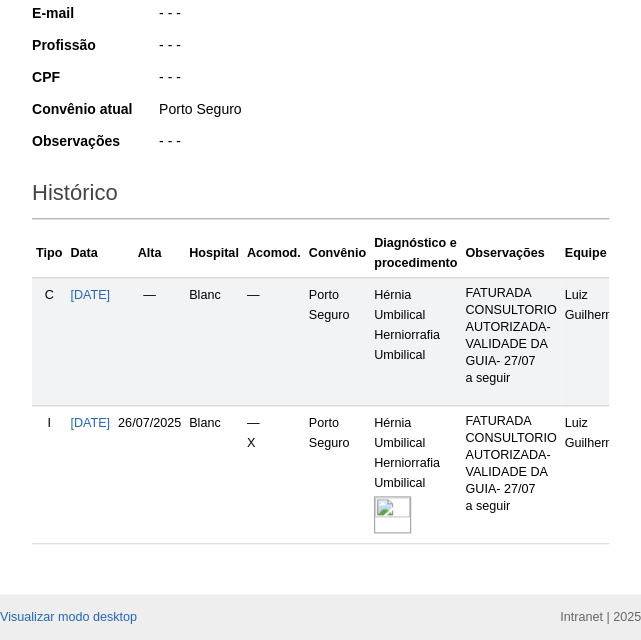 click at bounding box center (392, 514) 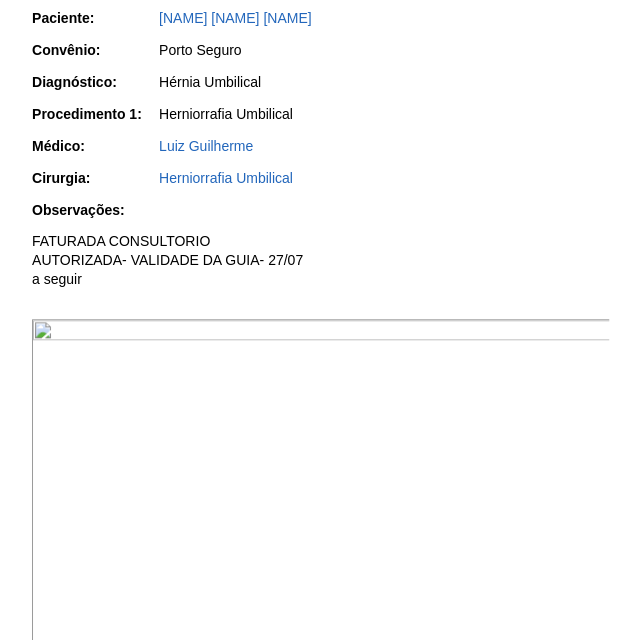 scroll, scrollTop: 454, scrollLeft: 0, axis: vertical 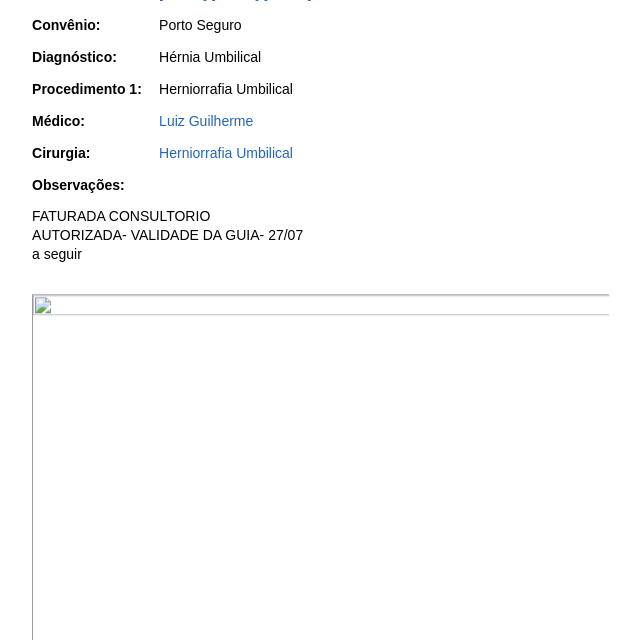 click at bounding box center [321, 511] 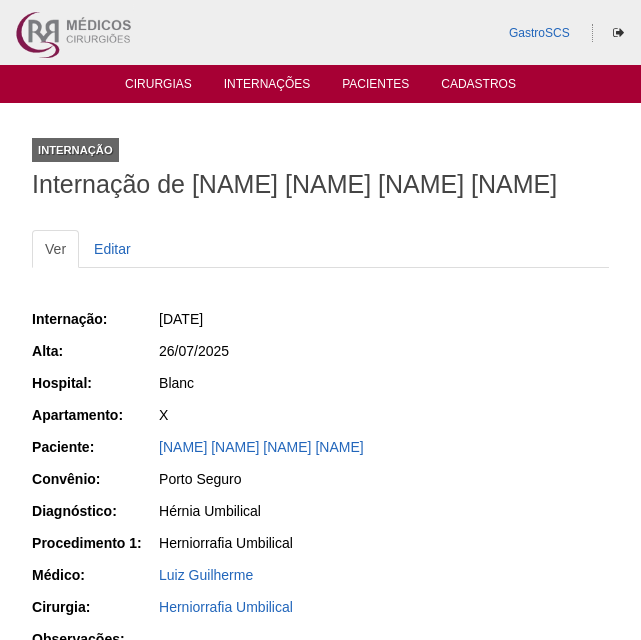 scroll, scrollTop: 454, scrollLeft: 0, axis: vertical 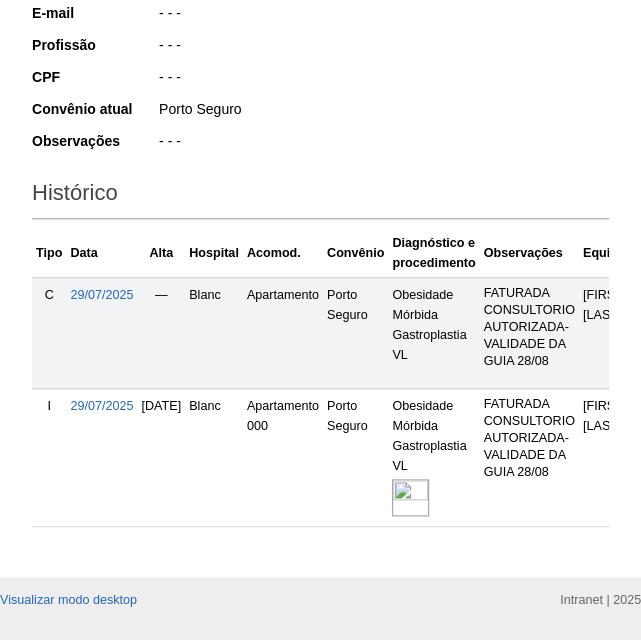 click at bounding box center [410, 497] 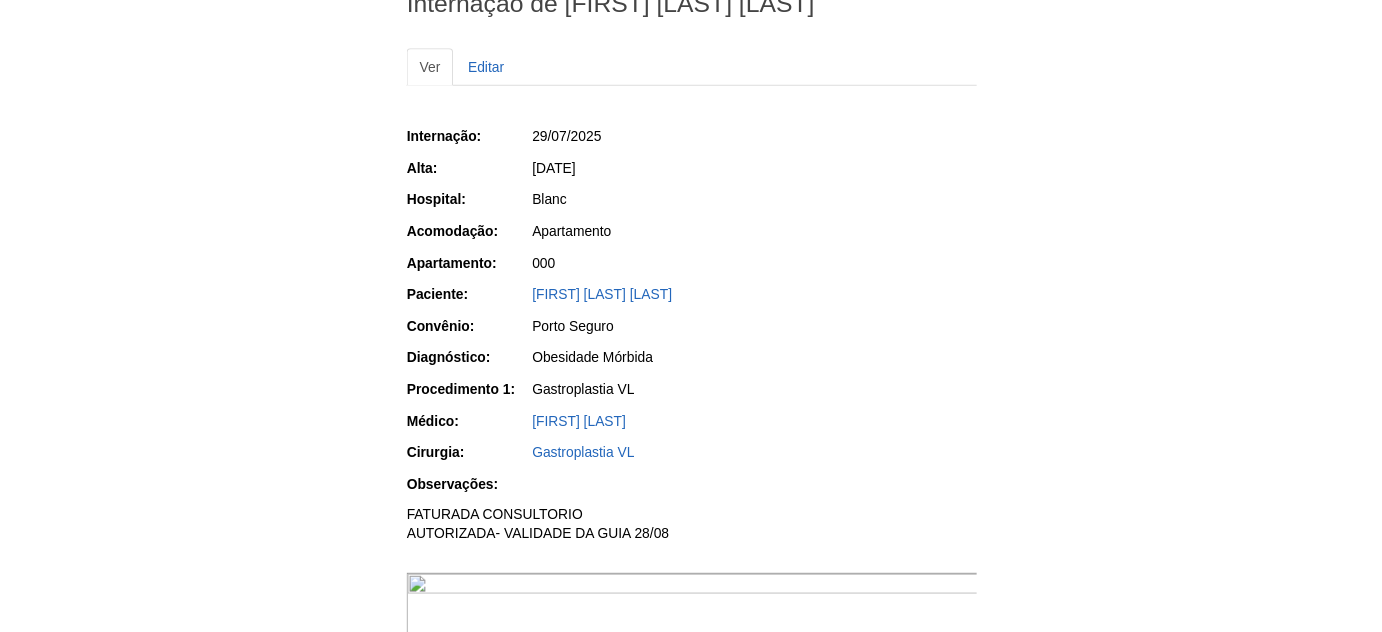 scroll, scrollTop: 0, scrollLeft: 0, axis: both 